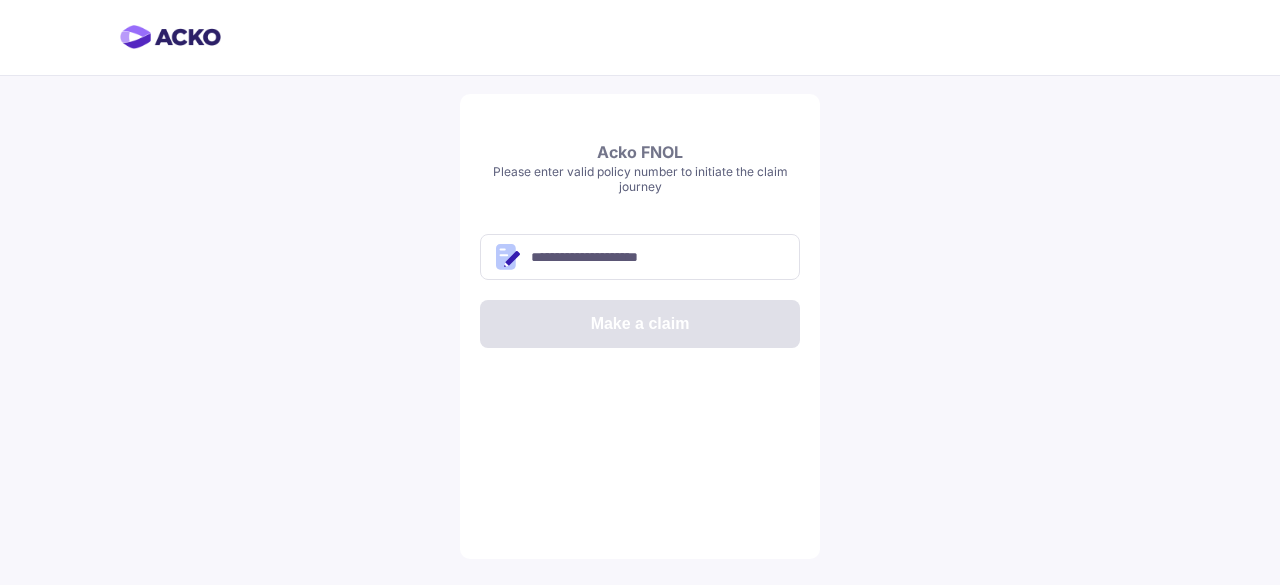 scroll, scrollTop: 0, scrollLeft: 0, axis: both 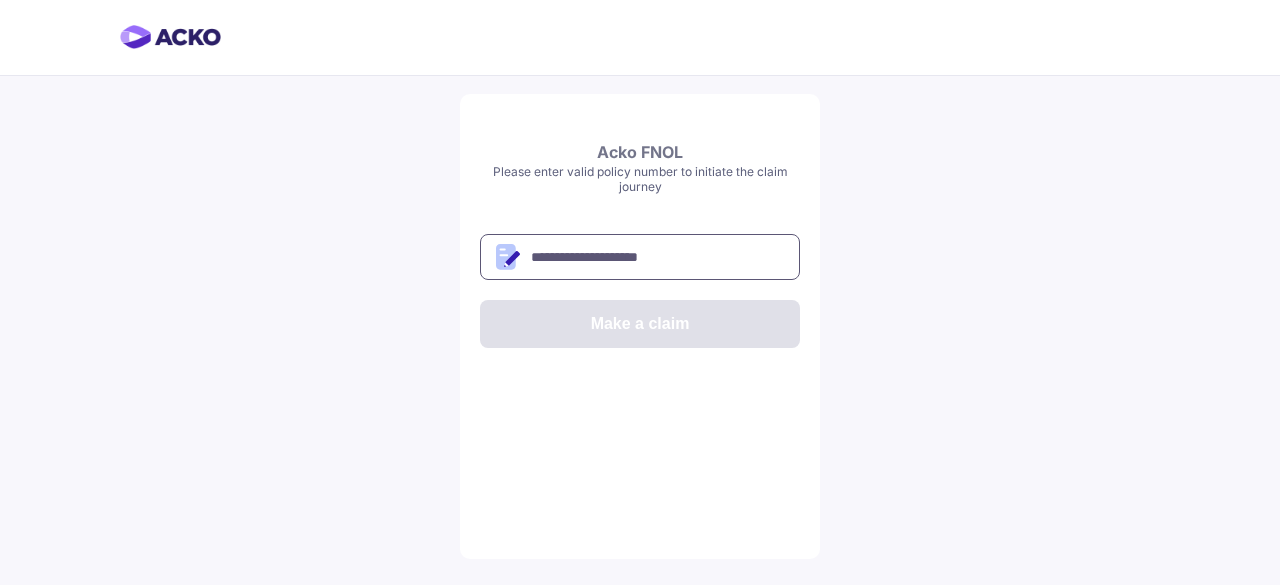 click at bounding box center [640, 257] 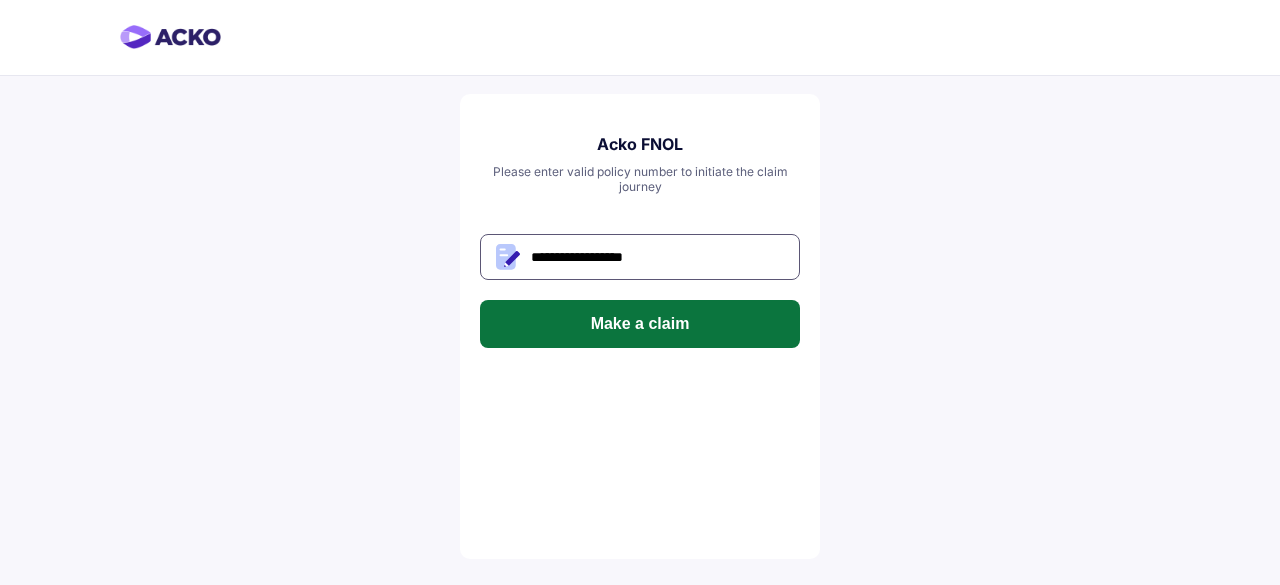 type on "**********" 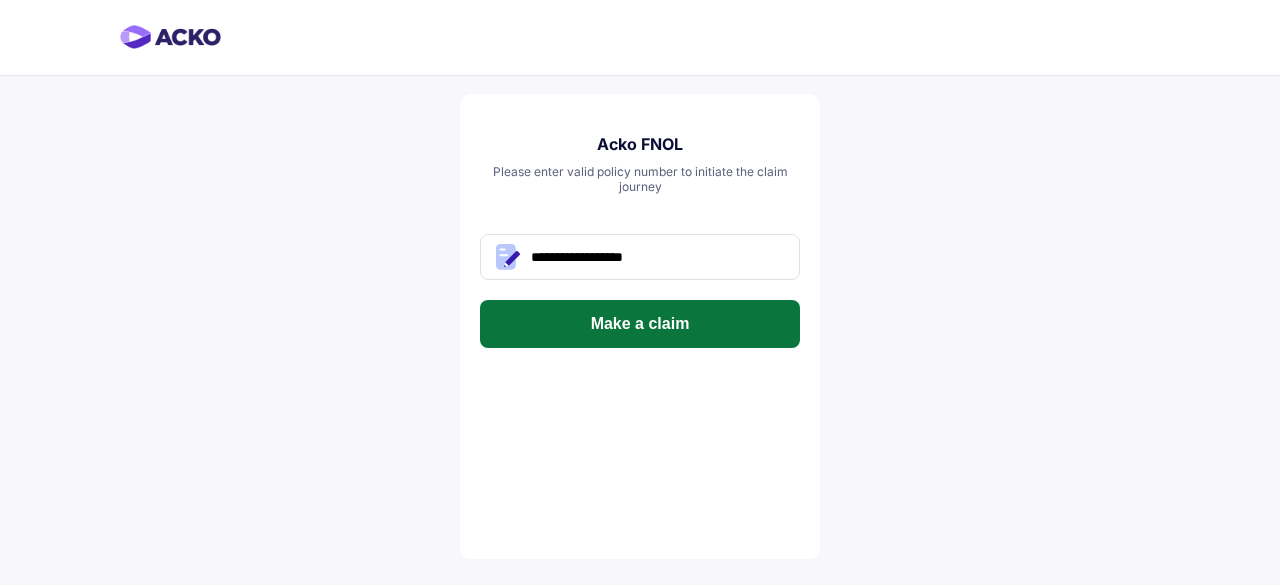 click on "Make a claim" at bounding box center [640, 324] 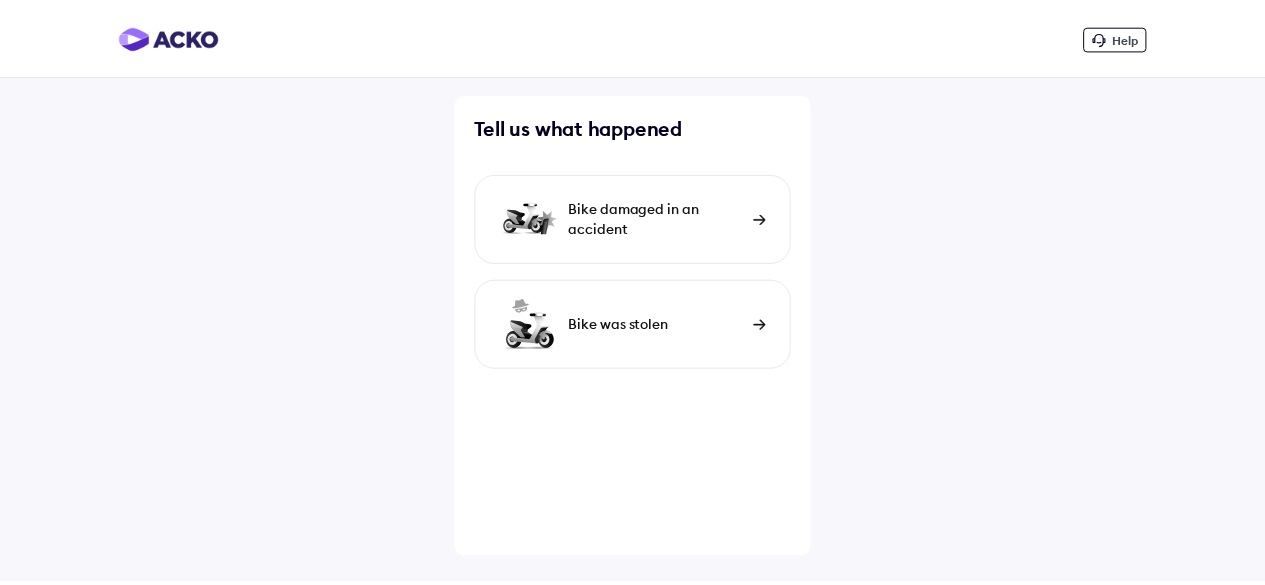 scroll, scrollTop: 0, scrollLeft: 0, axis: both 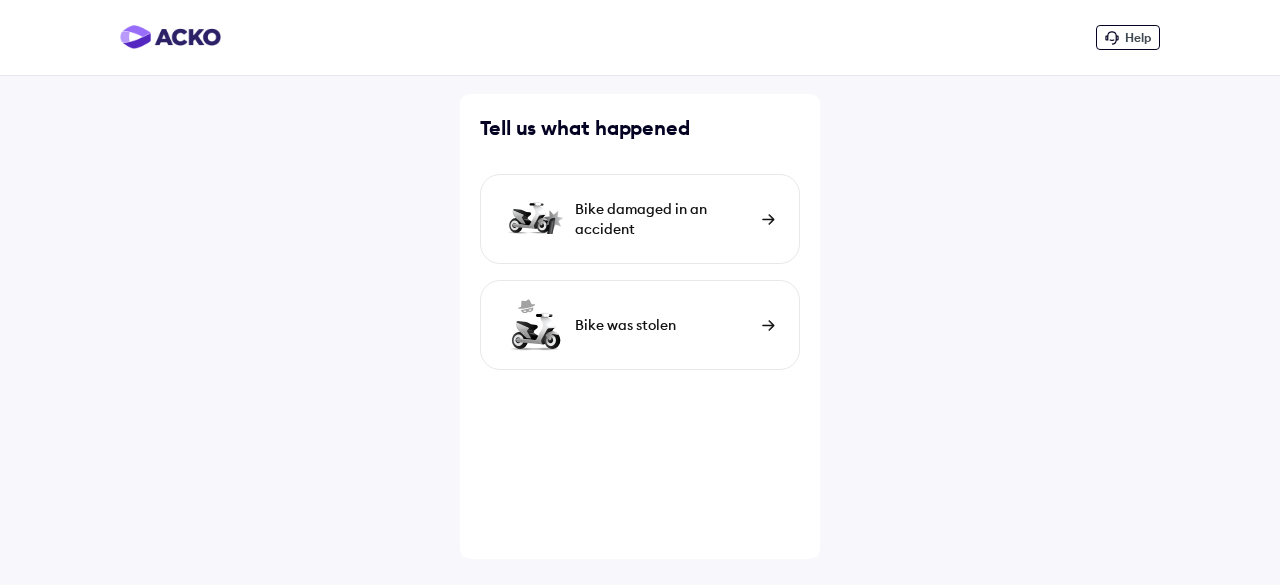 click on "Bike damaged in an accident" at bounding box center [663, 219] 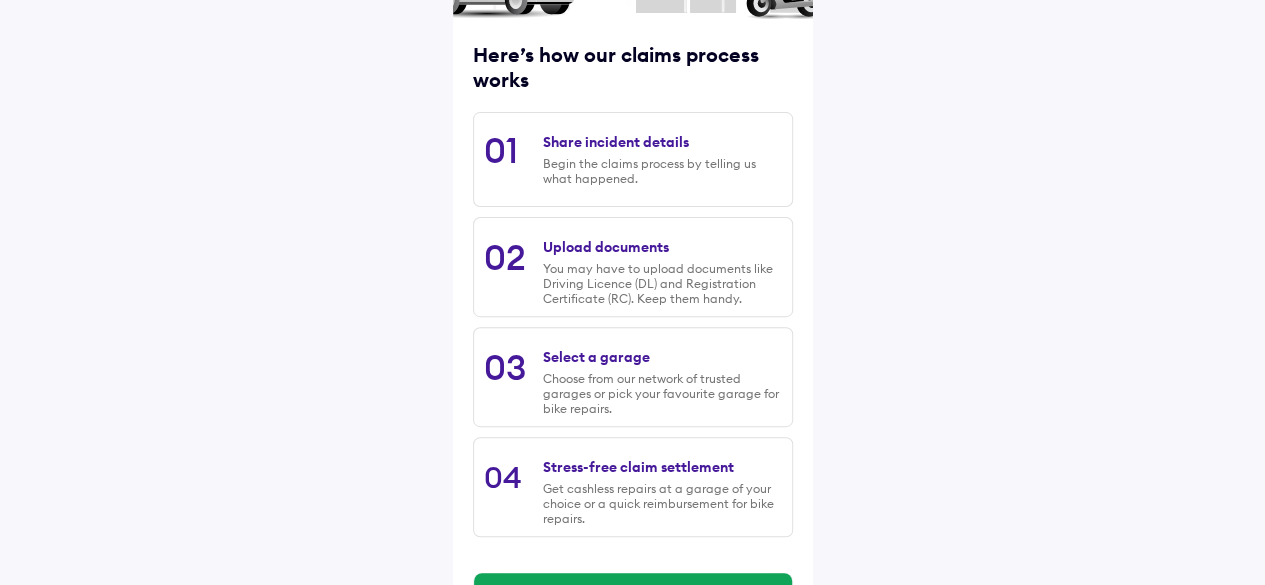 scroll, scrollTop: 312, scrollLeft: 0, axis: vertical 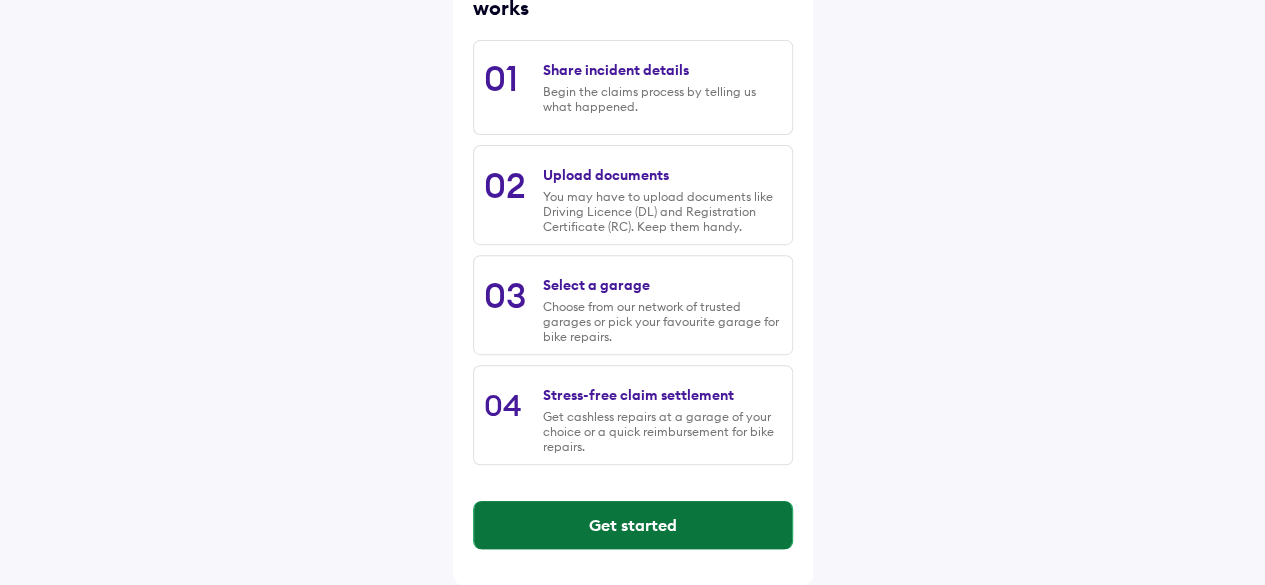 click on "Get started" at bounding box center (633, 525) 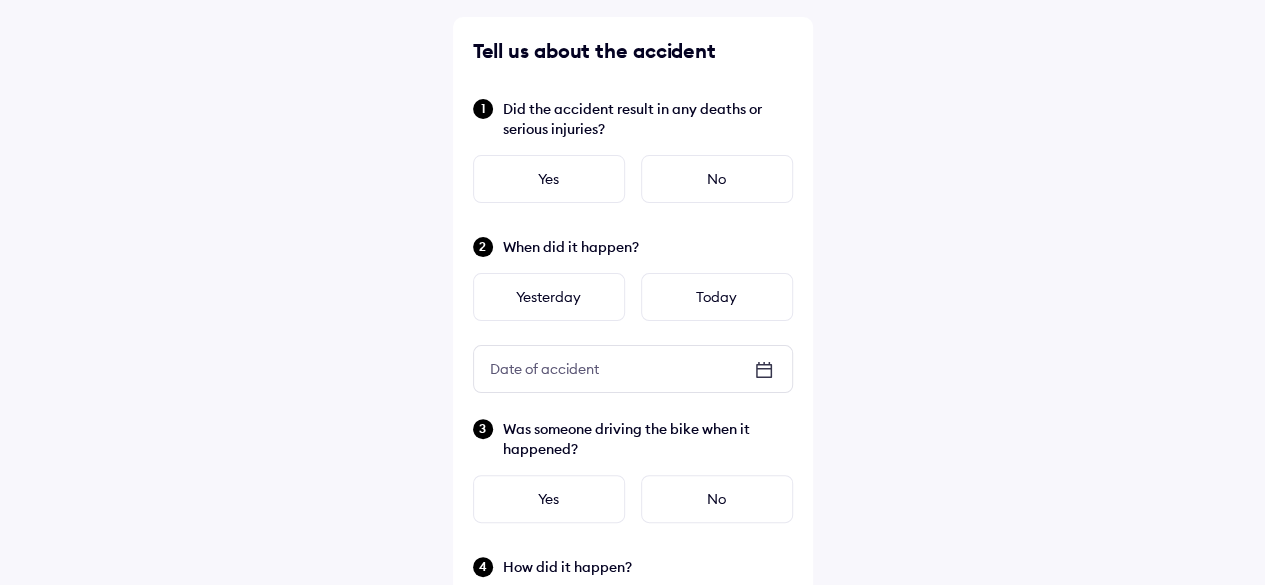 scroll, scrollTop: 78, scrollLeft: 0, axis: vertical 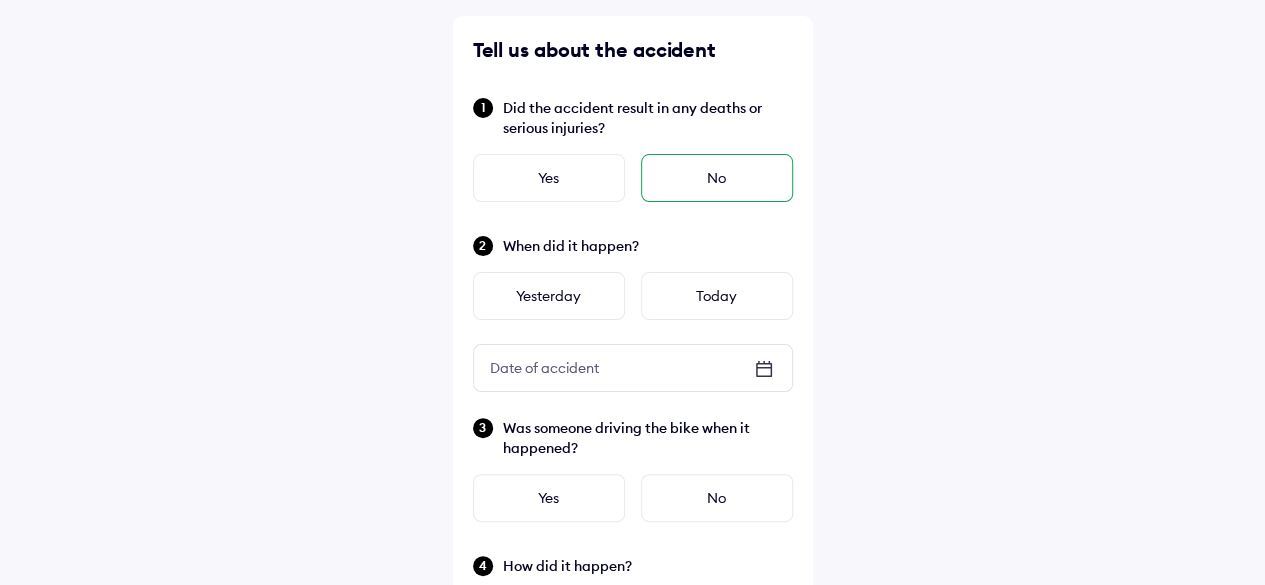 click on "No" at bounding box center [717, 178] 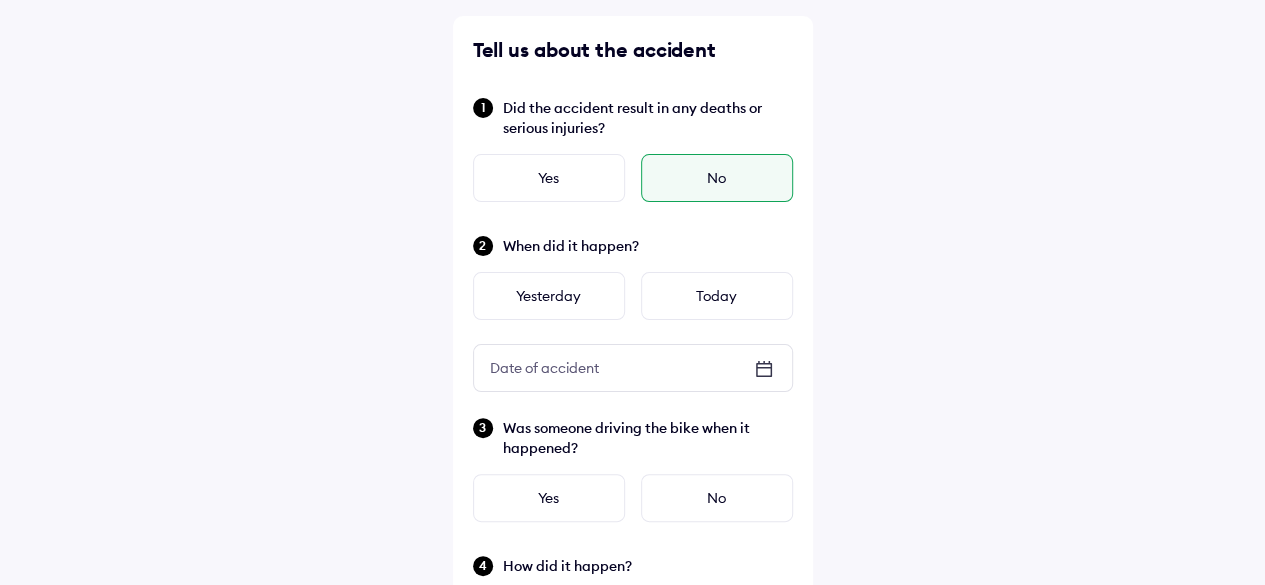 scroll, scrollTop: 118, scrollLeft: 0, axis: vertical 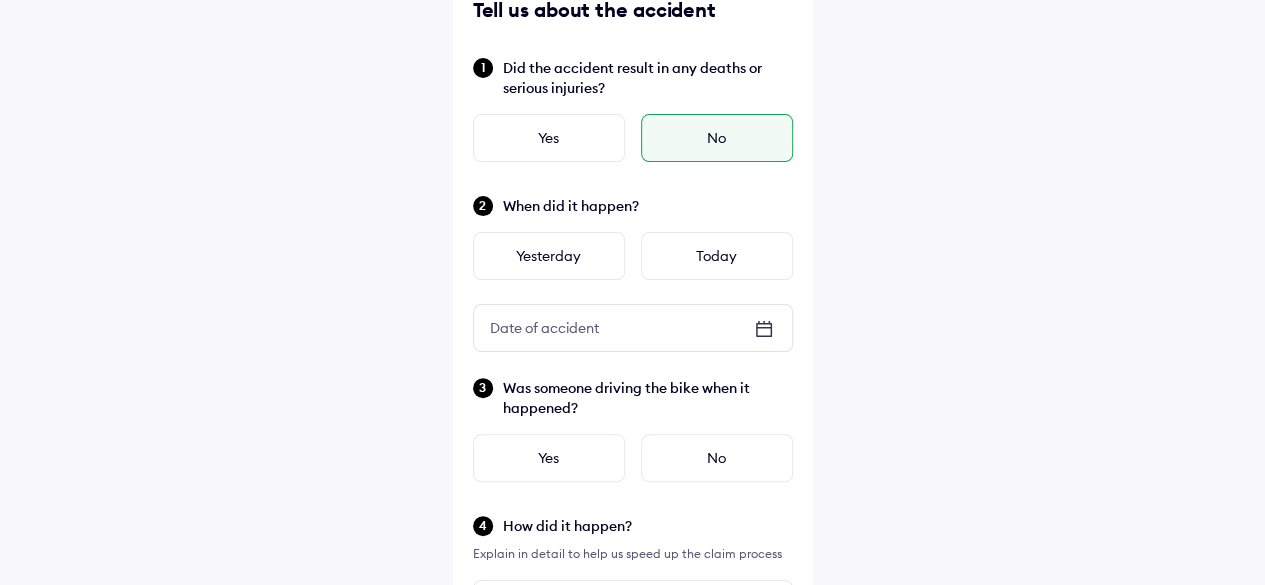 click 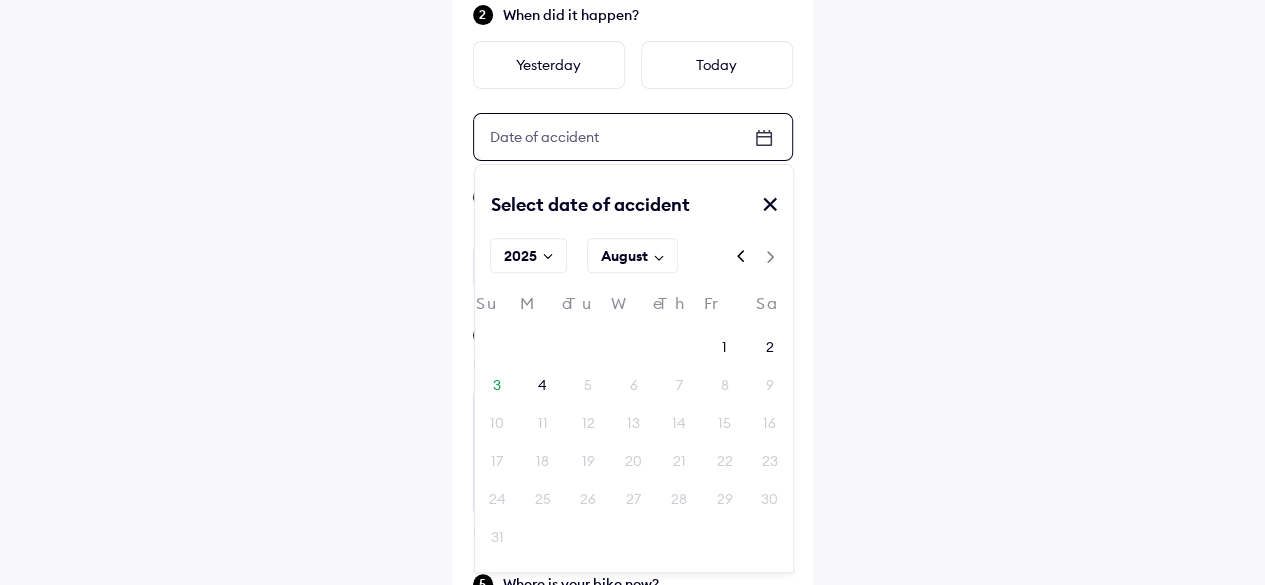 scroll, scrollTop: 314, scrollLeft: 0, axis: vertical 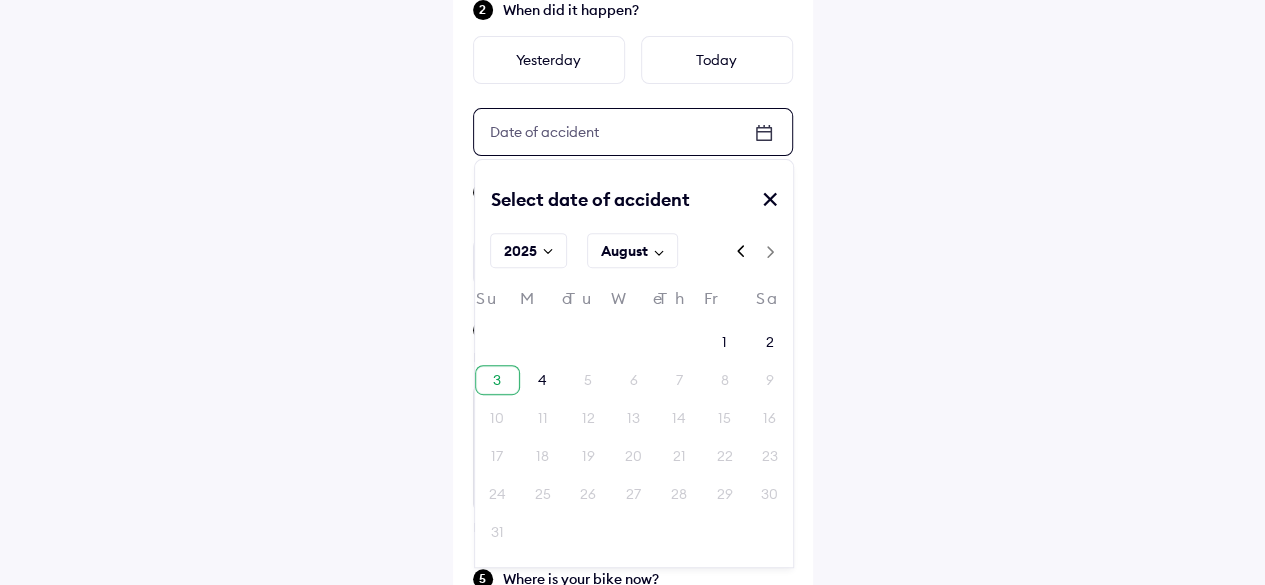 click on "3" at bounding box center [497, 380] 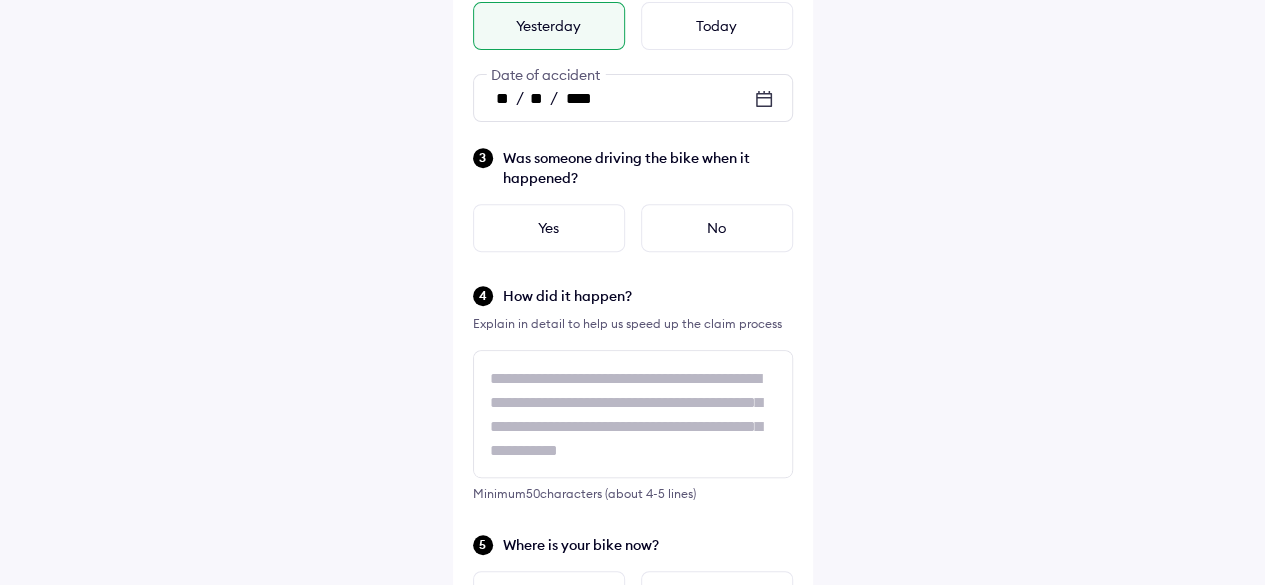 scroll, scrollTop: 350, scrollLeft: 0, axis: vertical 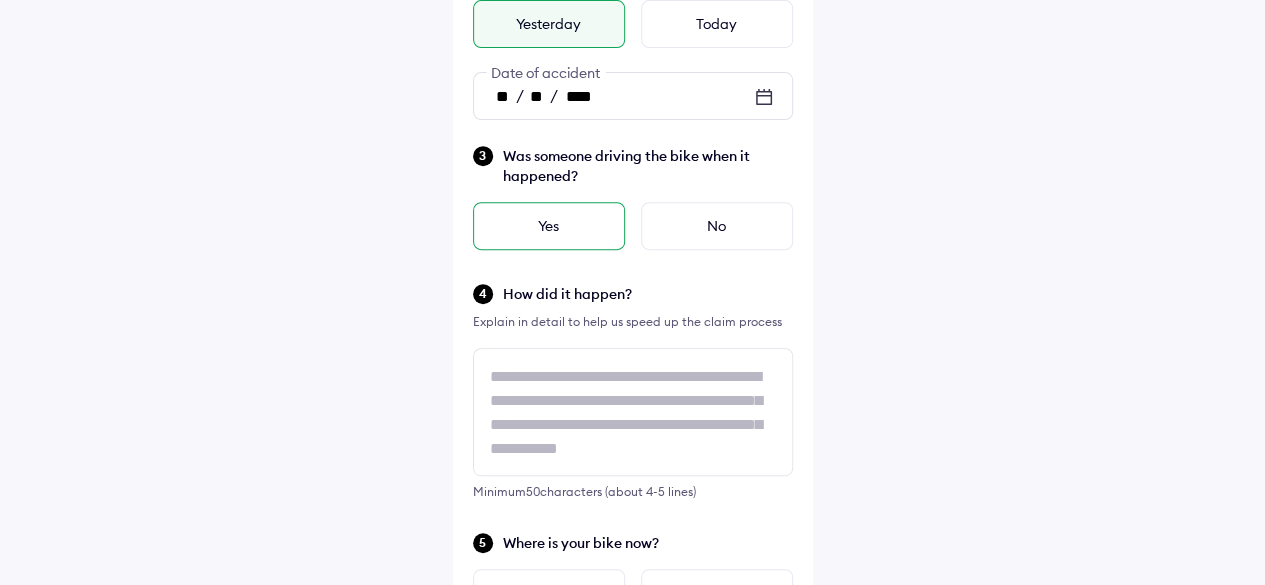 click on "Yes" at bounding box center [549, 226] 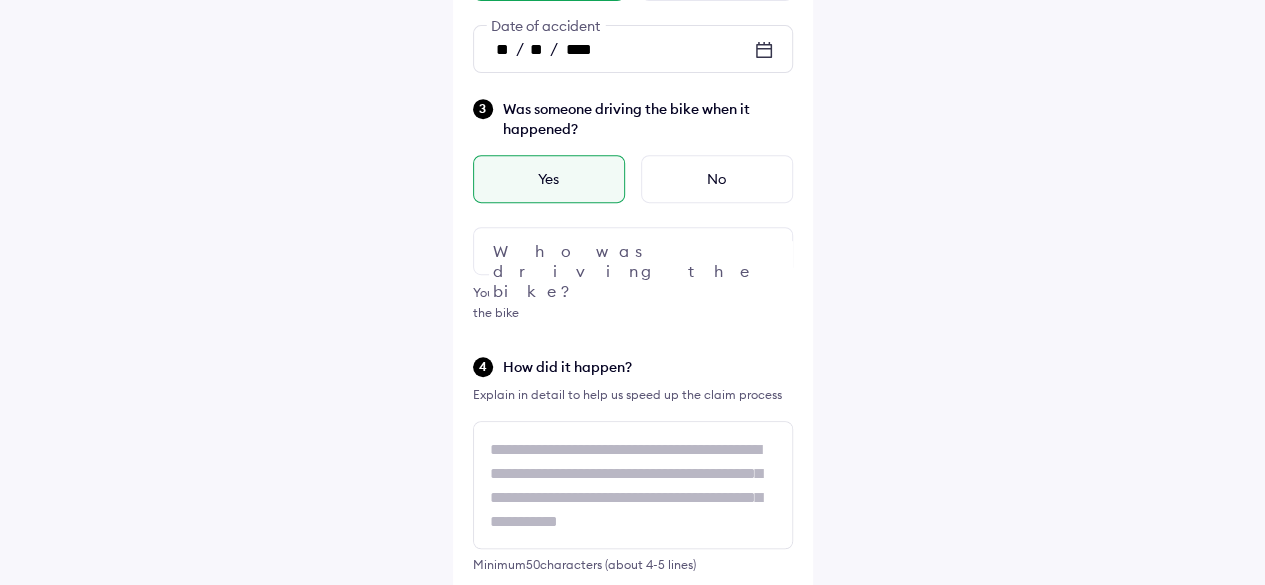 scroll, scrollTop: 396, scrollLeft: 0, axis: vertical 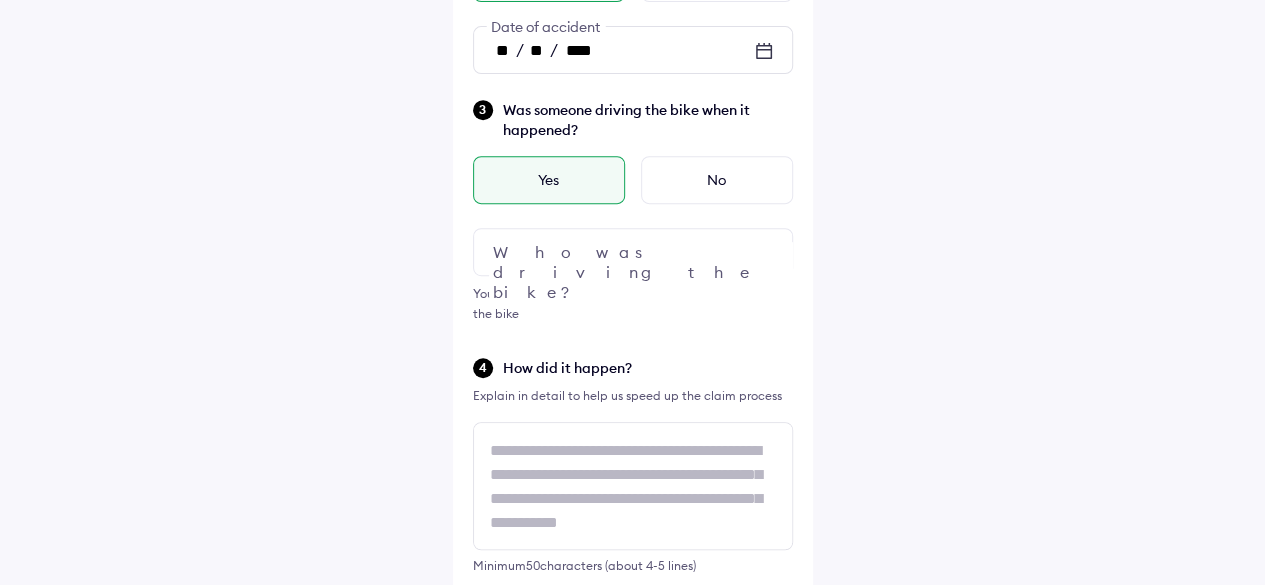 click at bounding box center [633, 252] 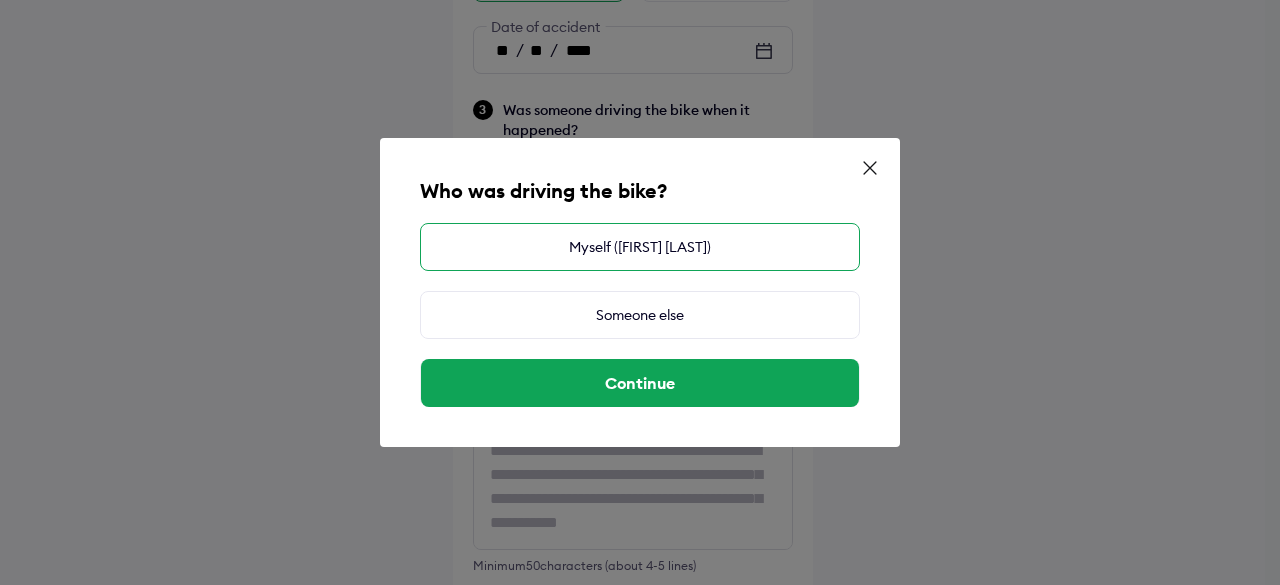 click on "Myself ([FULL_NAME])" at bounding box center [640, 247] 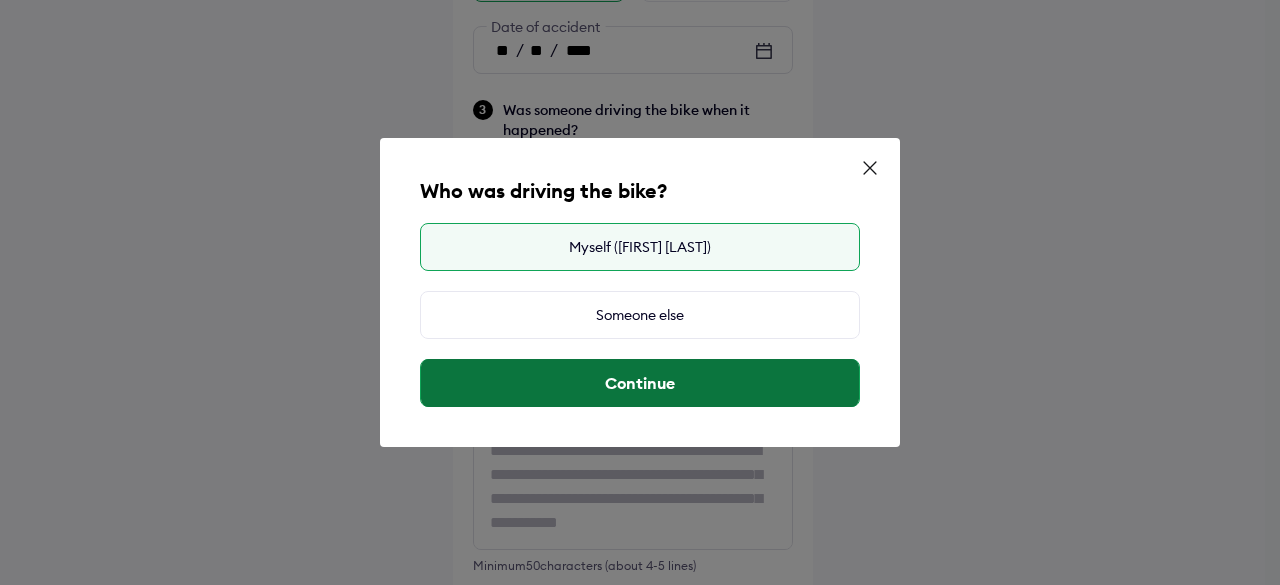 click on "Continue" at bounding box center [640, 383] 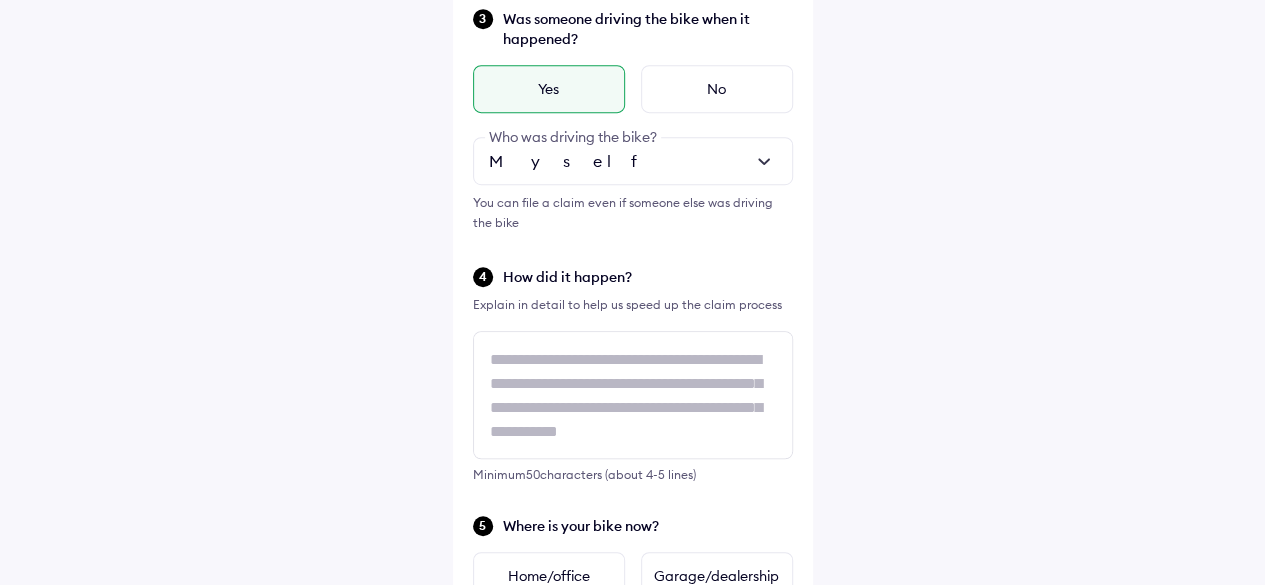 scroll, scrollTop: 494, scrollLeft: 0, axis: vertical 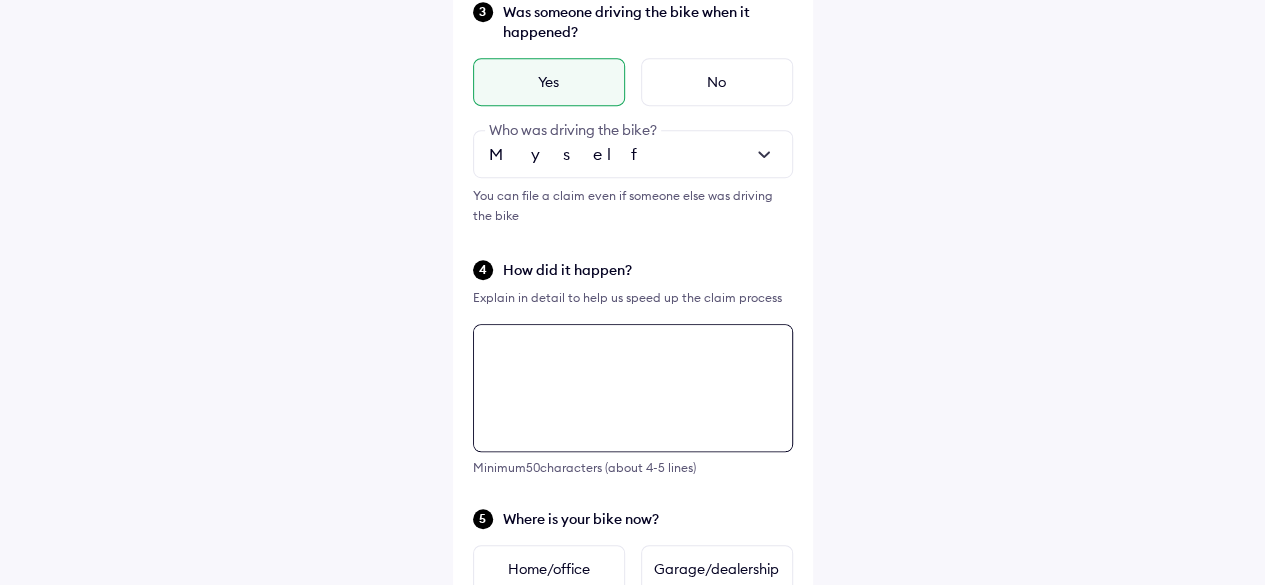 click at bounding box center (633, 388) 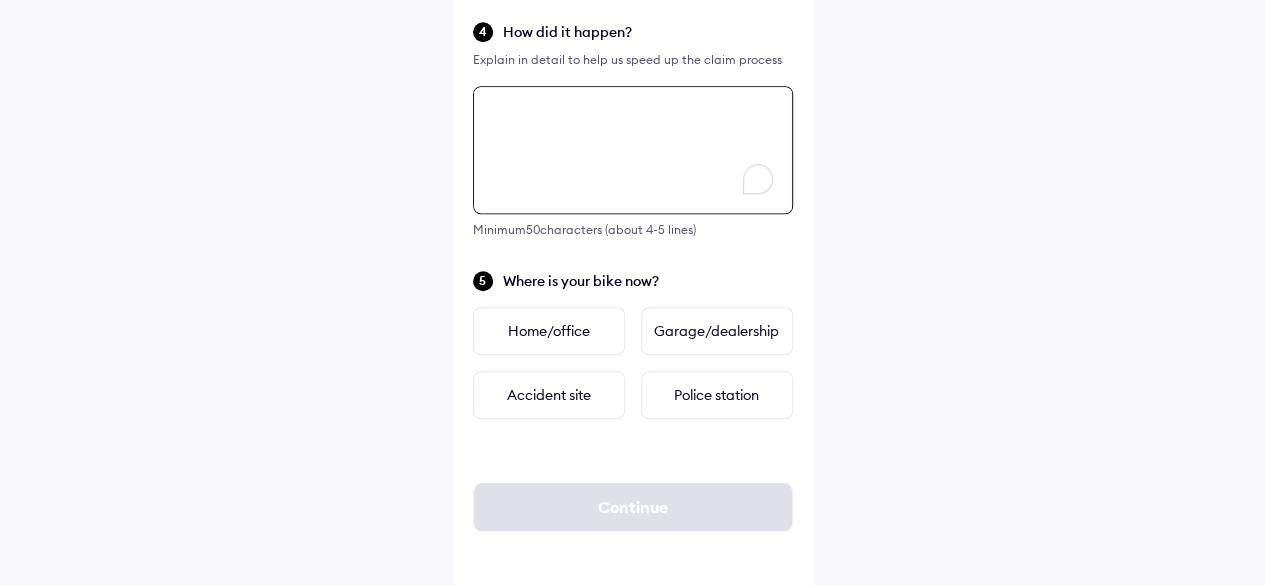scroll, scrollTop: 738, scrollLeft: 0, axis: vertical 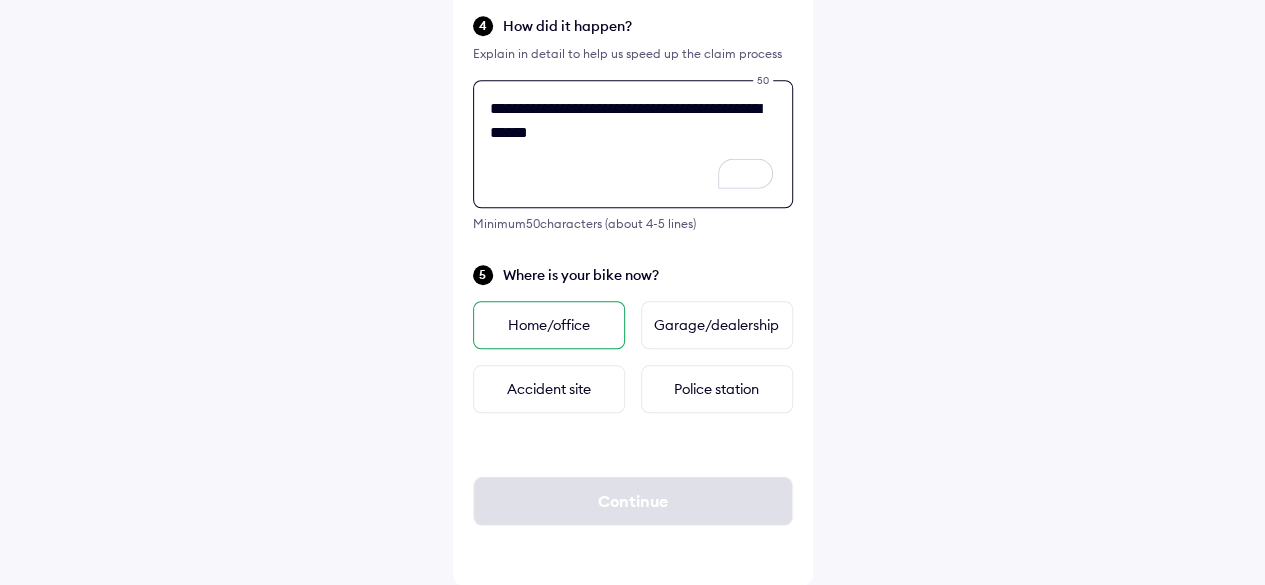type on "**********" 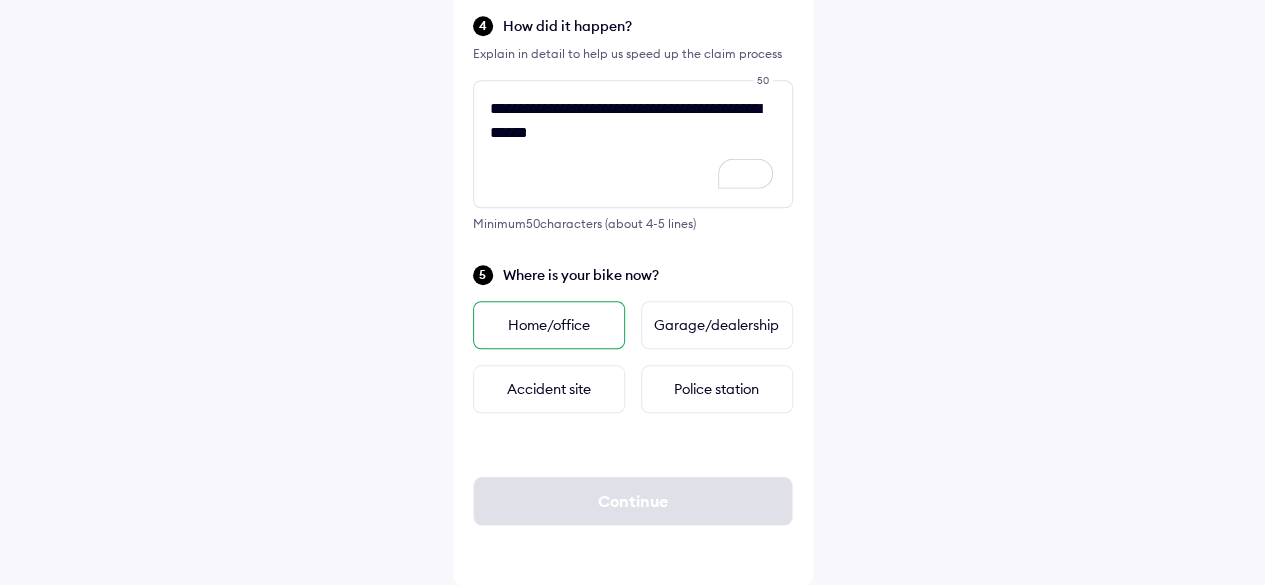 click on "Home/office" at bounding box center [549, 325] 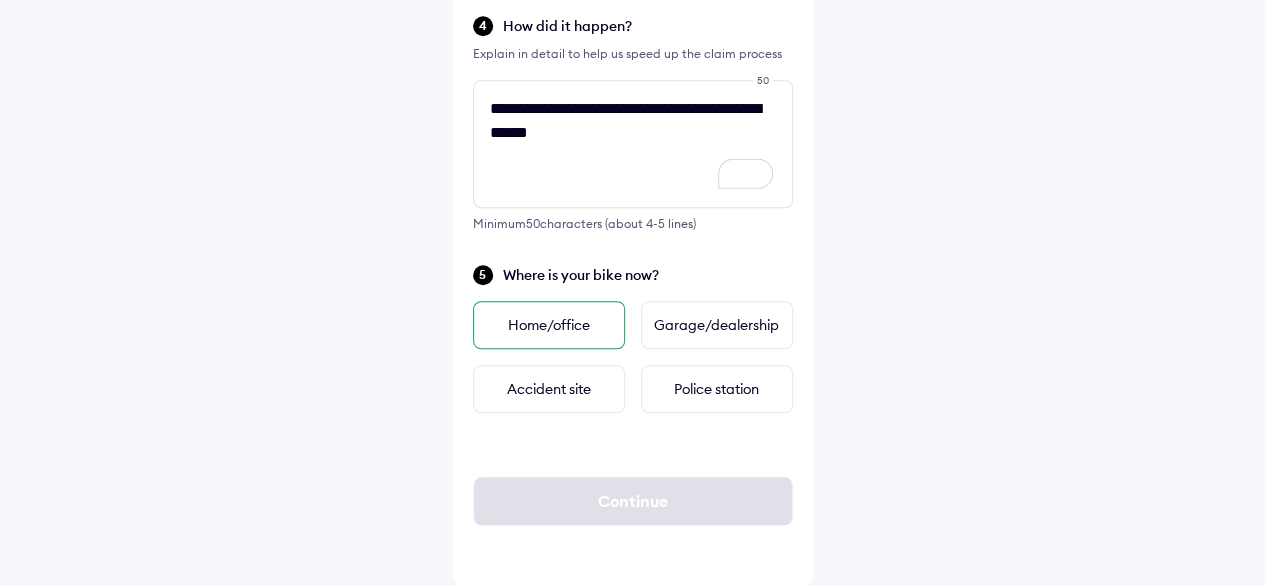 scroll, scrollTop: 0, scrollLeft: 0, axis: both 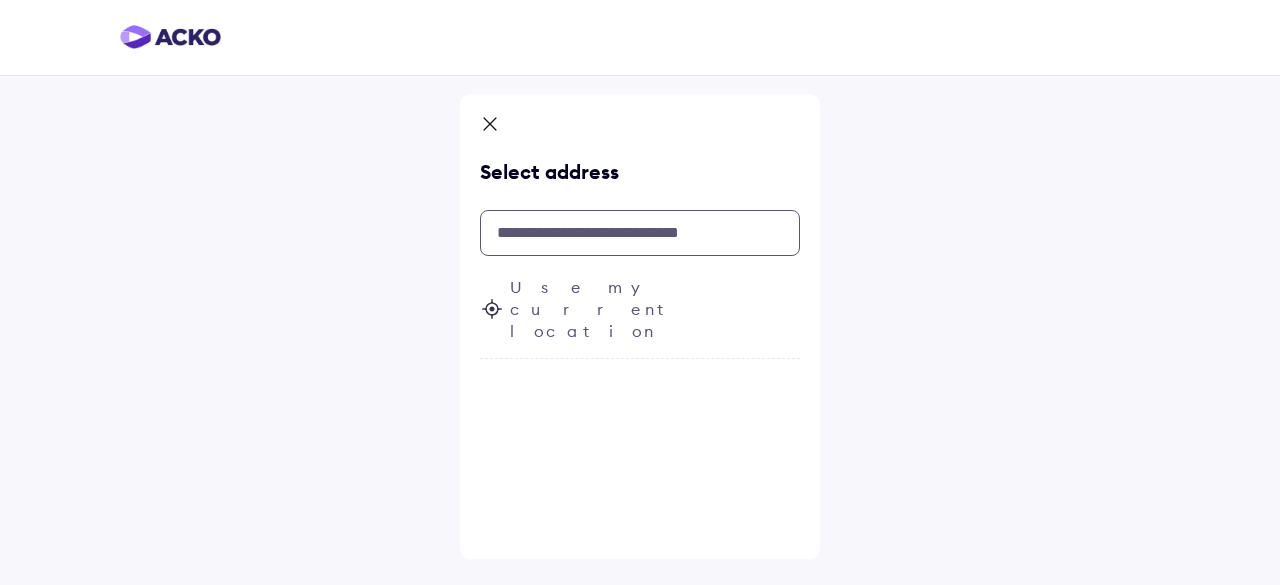 click at bounding box center (640, 233) 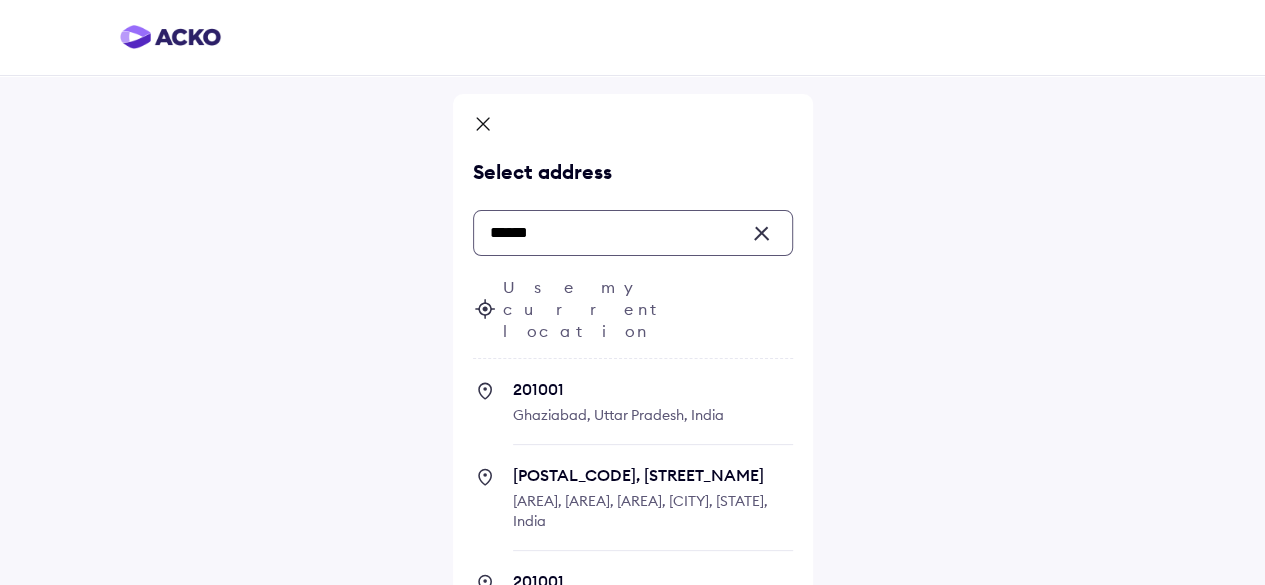 click on "[POSTAL_CODE]" at bounding box center [653, 389] 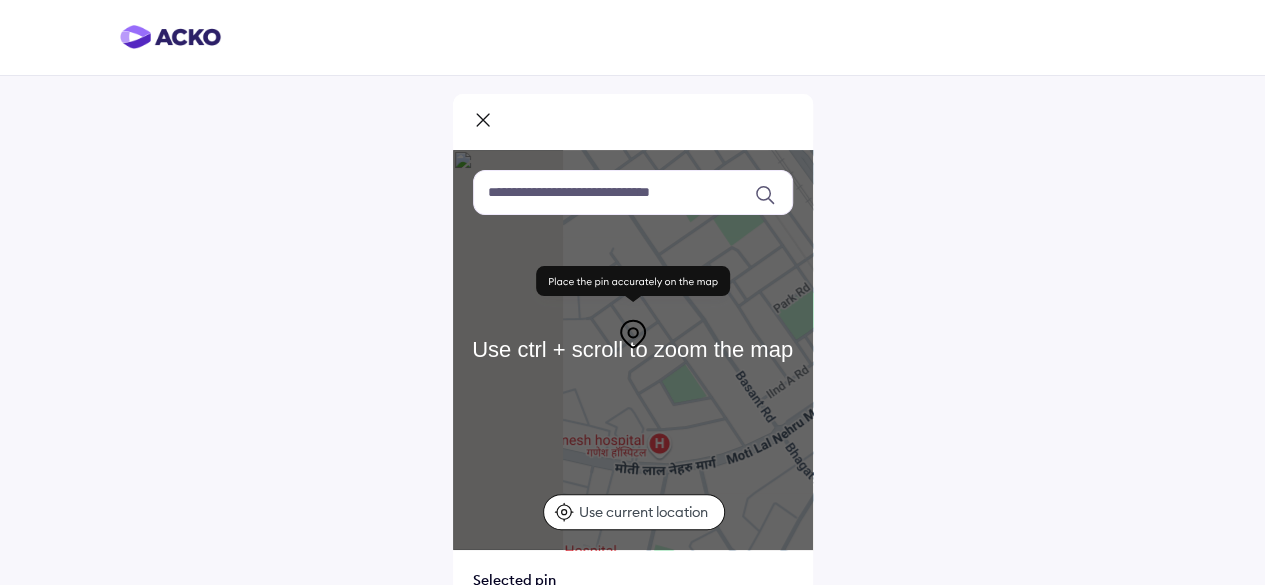scroll, scrollTop: 172, scrollLeft: 0, axis: vertical 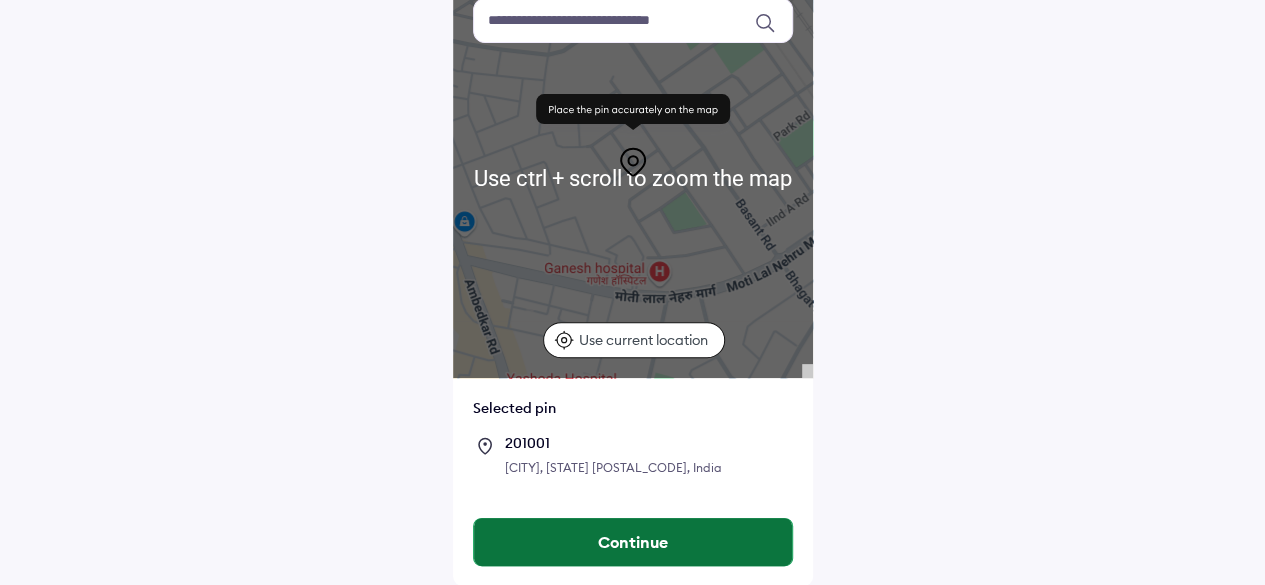 click on "Continue" at bounding box center (633, 542) 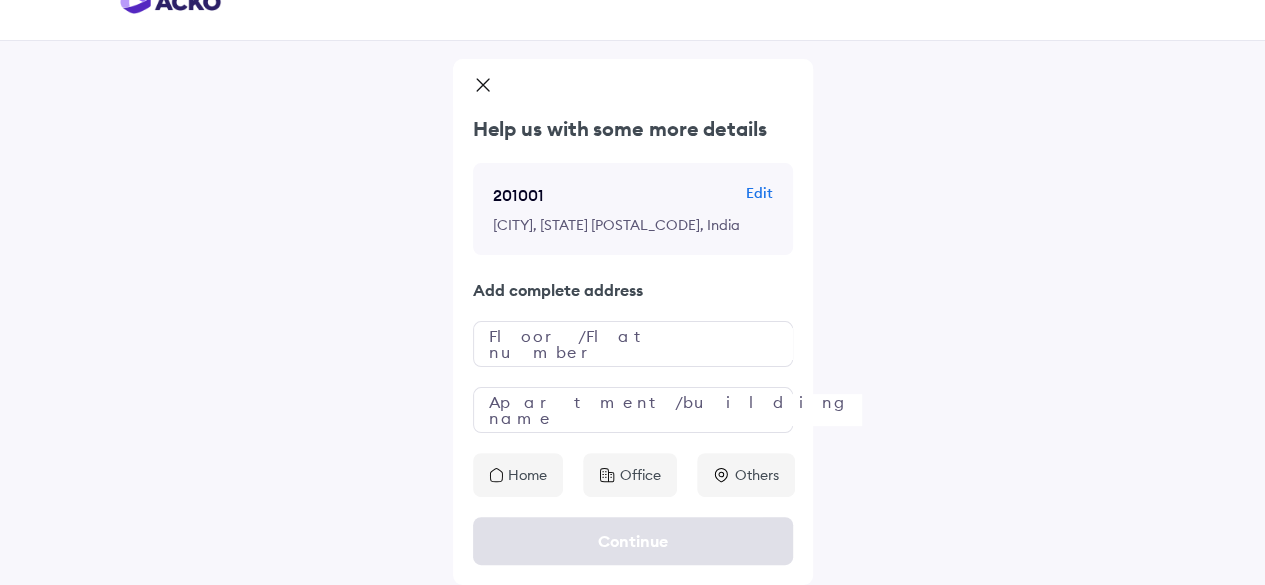 scroll, scrollTop: 52, scrollLeft: 0, axis: vertical 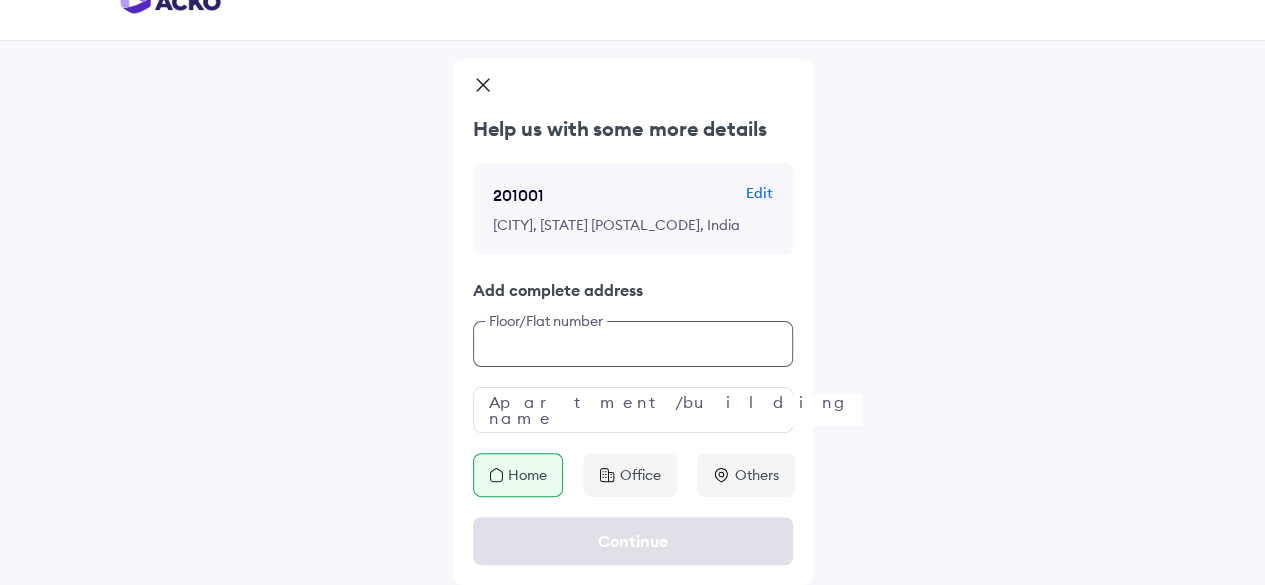 click at bounding box center (633, 344) 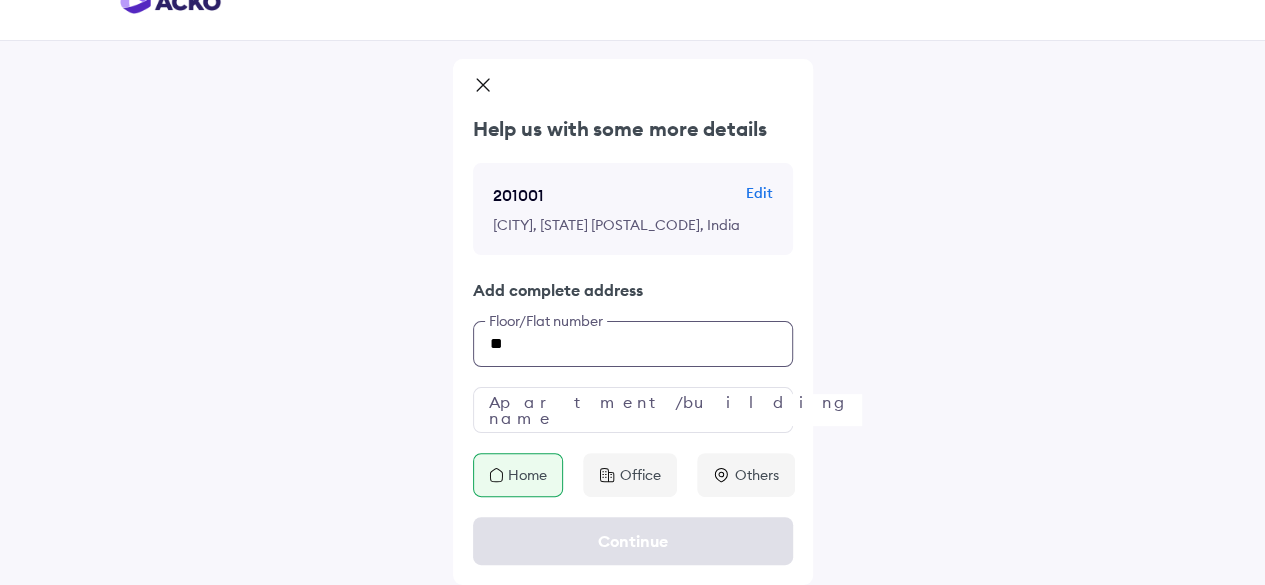 type on "**" 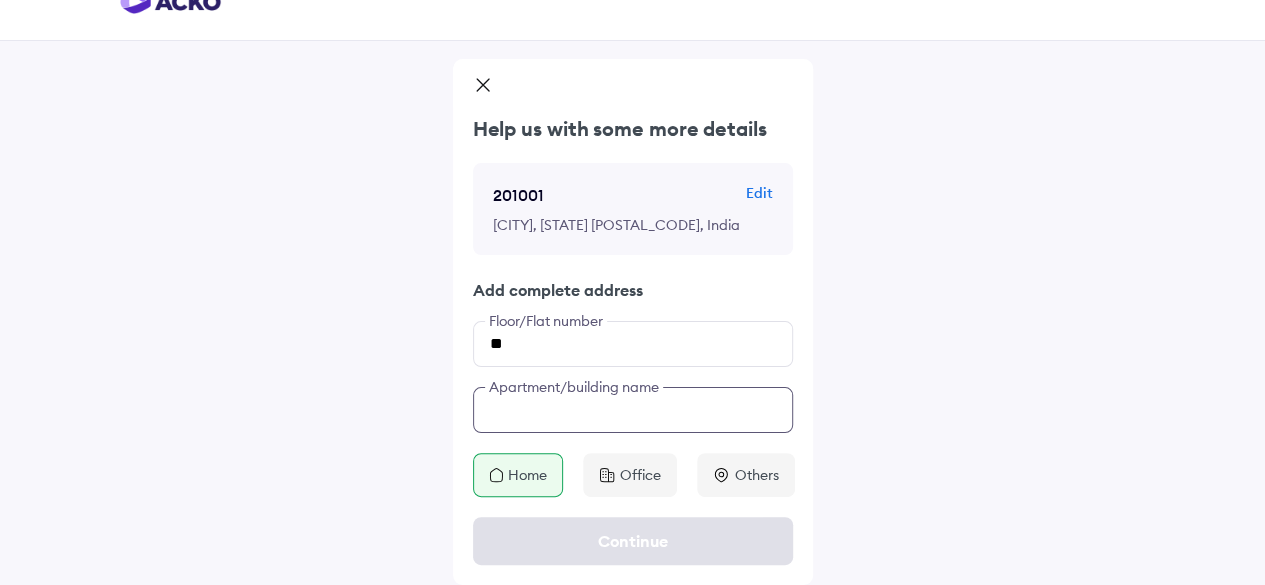 click at bounding box center (633, 410) 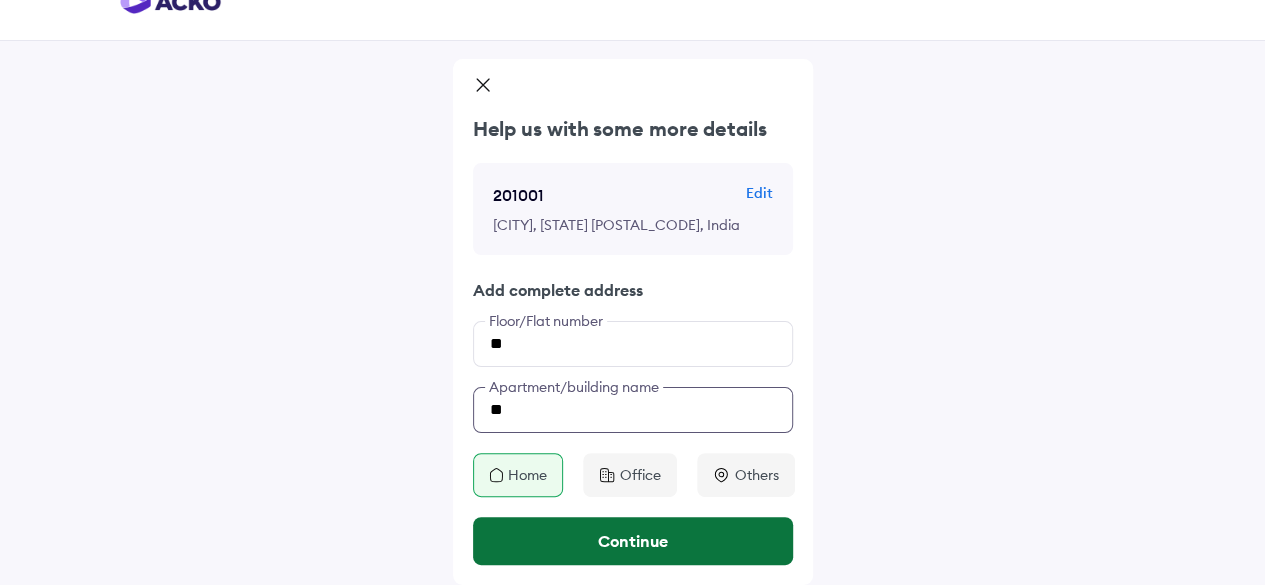 type on "**" 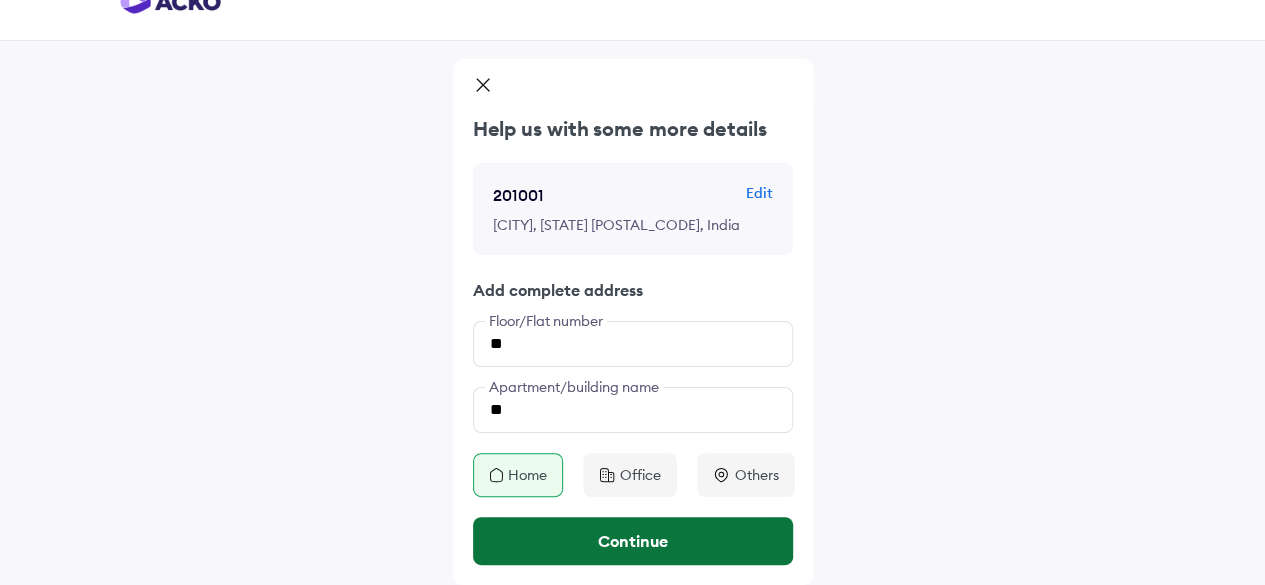 click on "Continue" at bounding box center [633, 541] 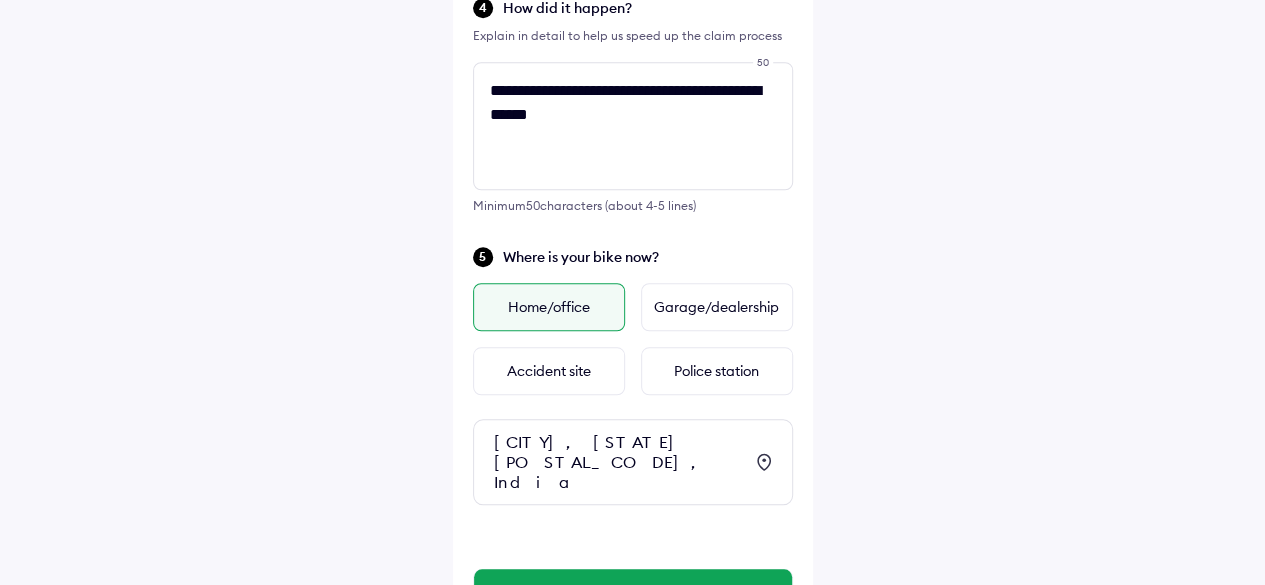 scroll, scrollTop: 827, scrollLeft: 0, axis: vertical 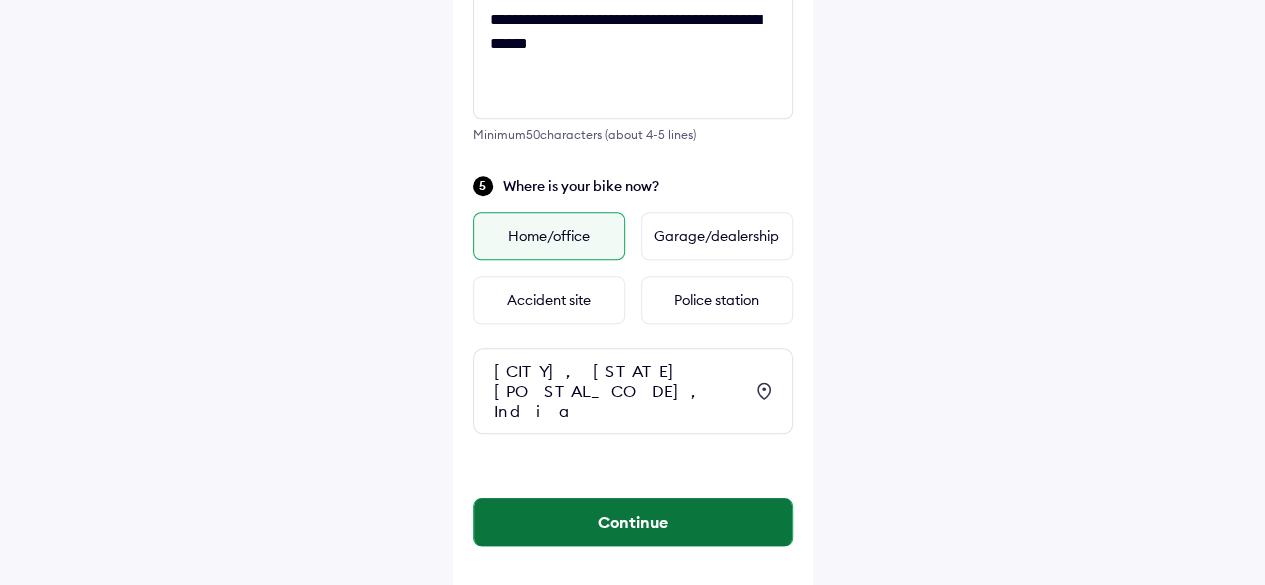 click on "Continue" at bounding box center [633, 522] 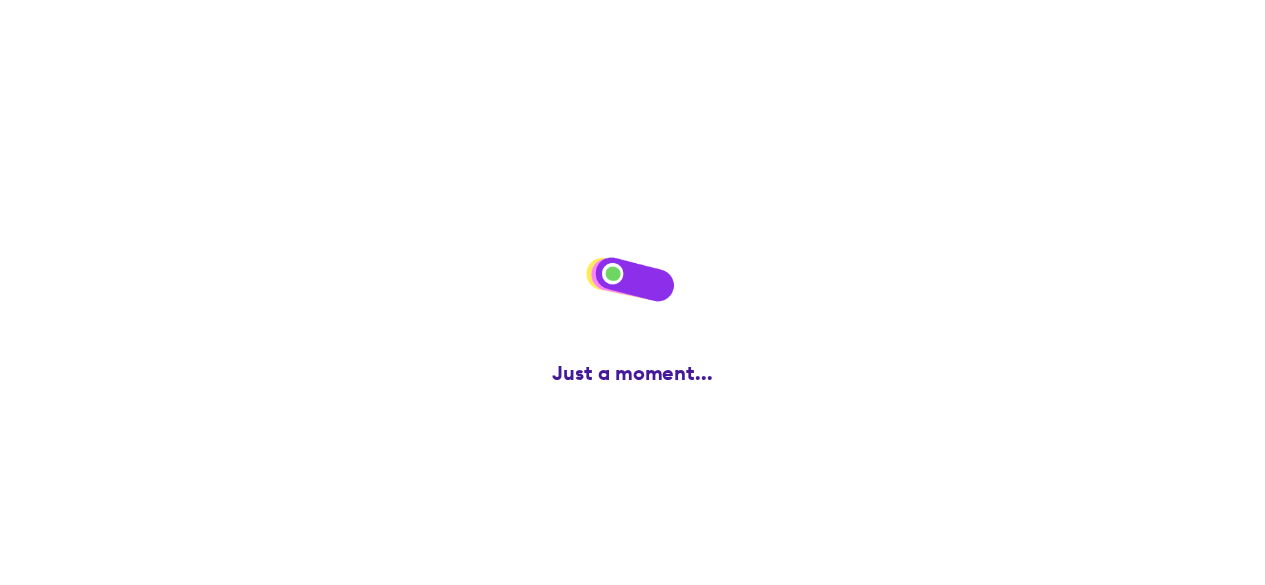 scroll, scrollTop: 0, scrollLeft: 0, axis: both 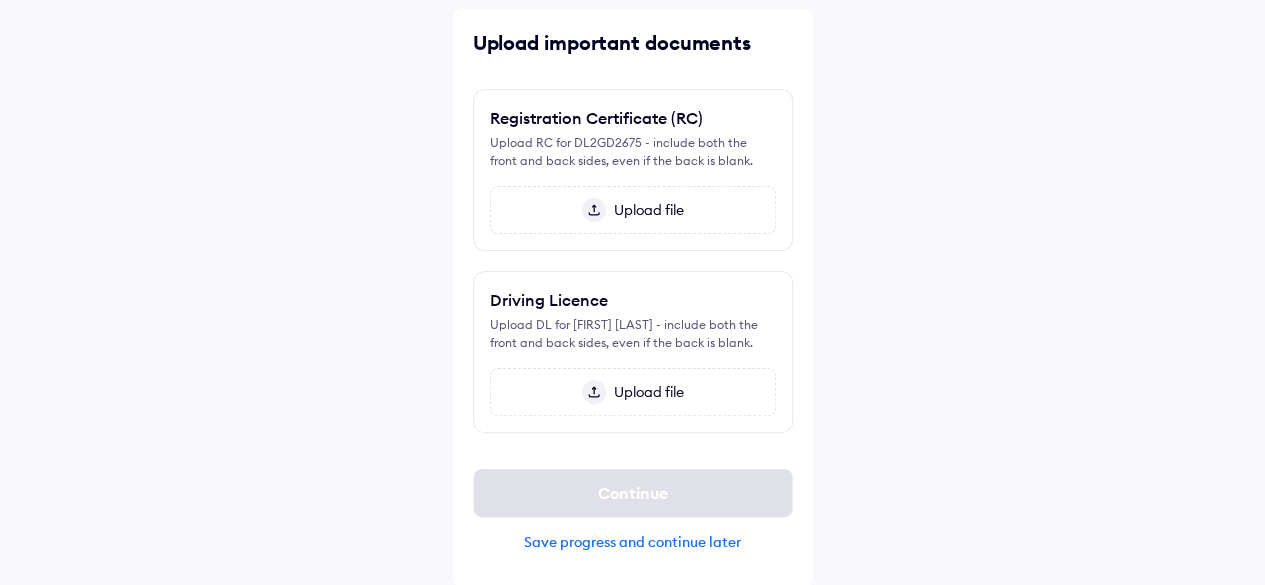 click on "Save progress and continue later" at bounding box center (633, 542) 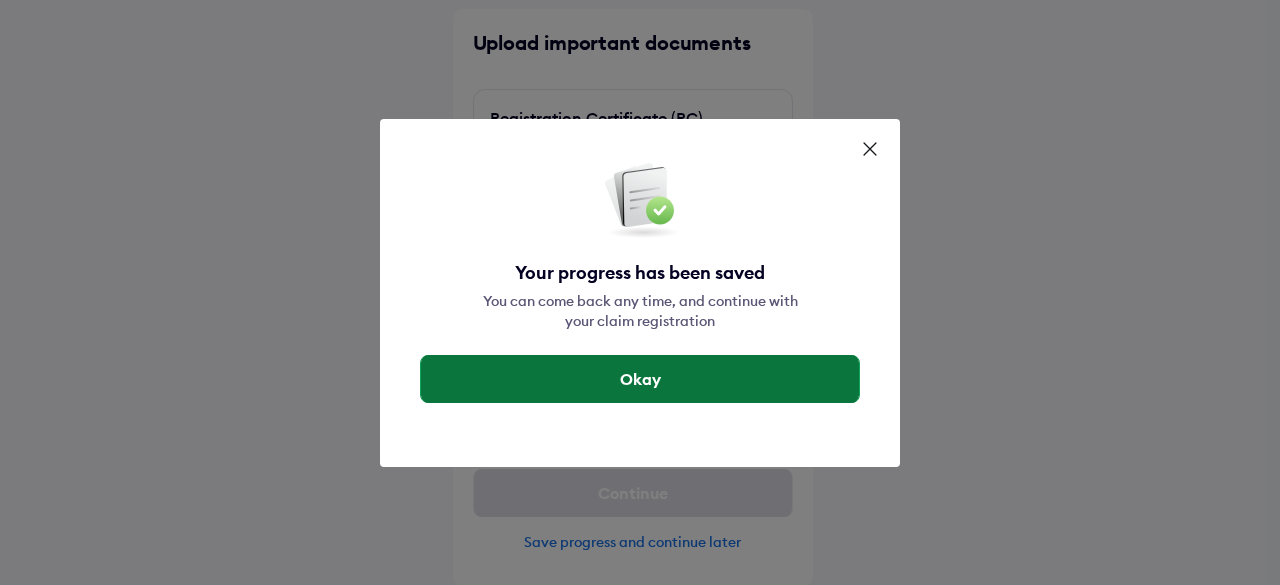 click on "Okay" at bounding box center (640, 379) 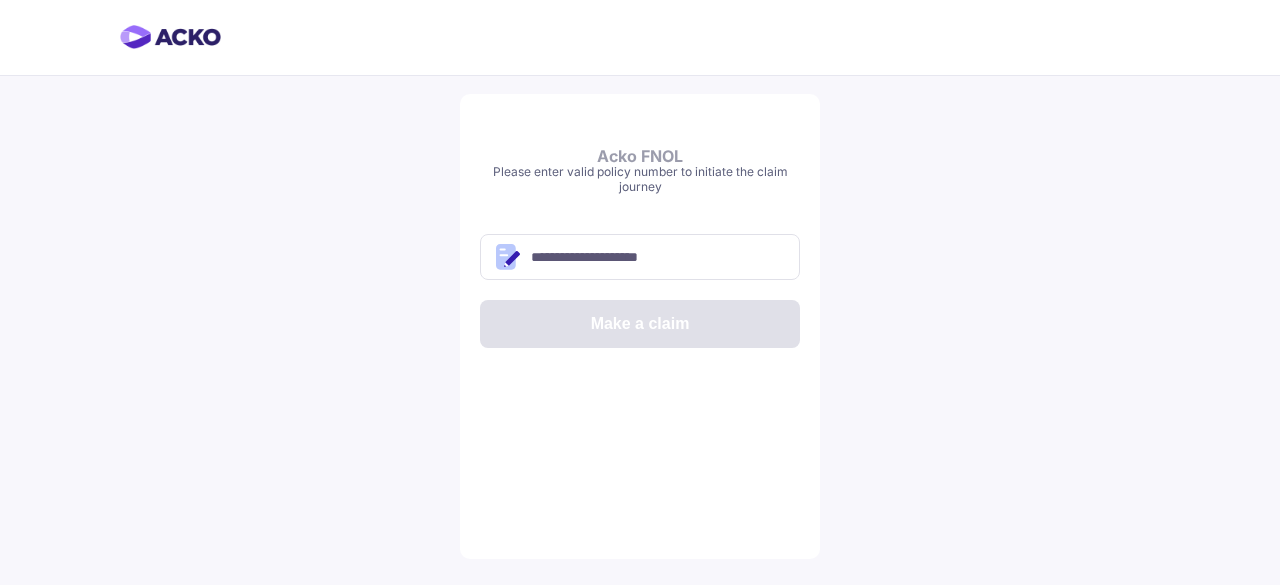 scroll, scrollTop: 0, scrollLeft: 0, axis: both 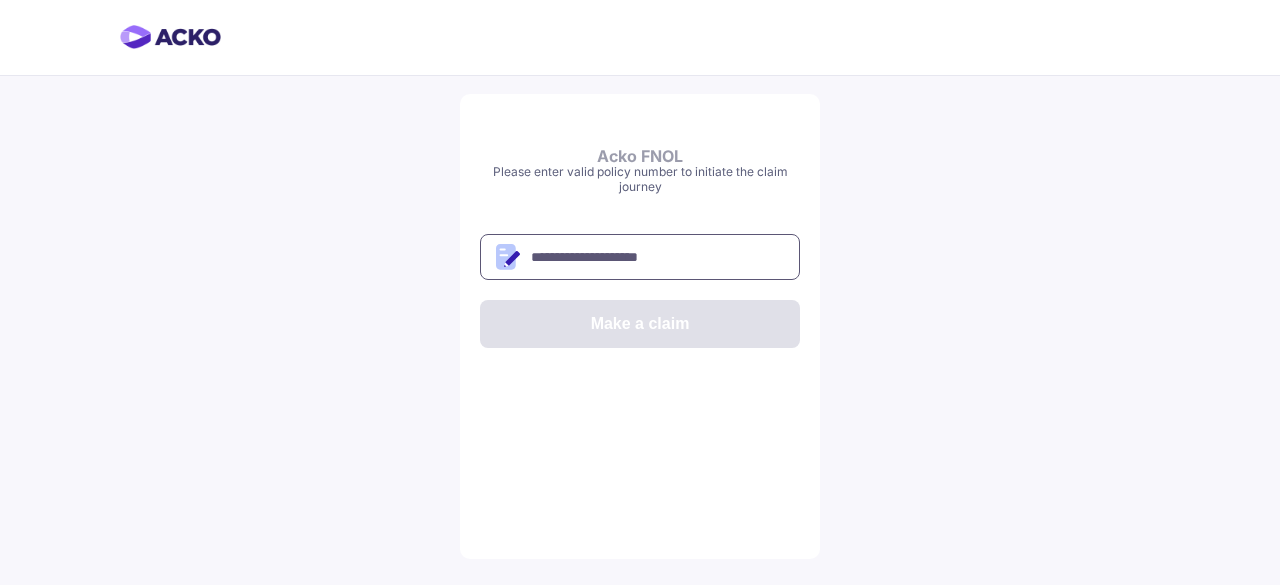click at bounding box center [640, 257] 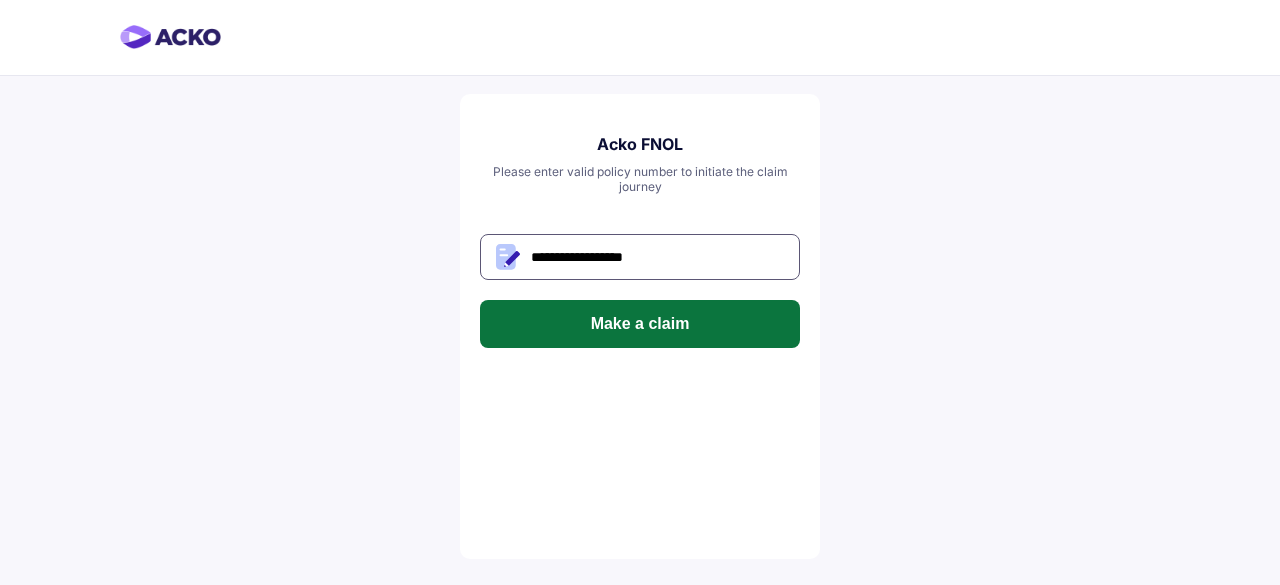 type on "**********" 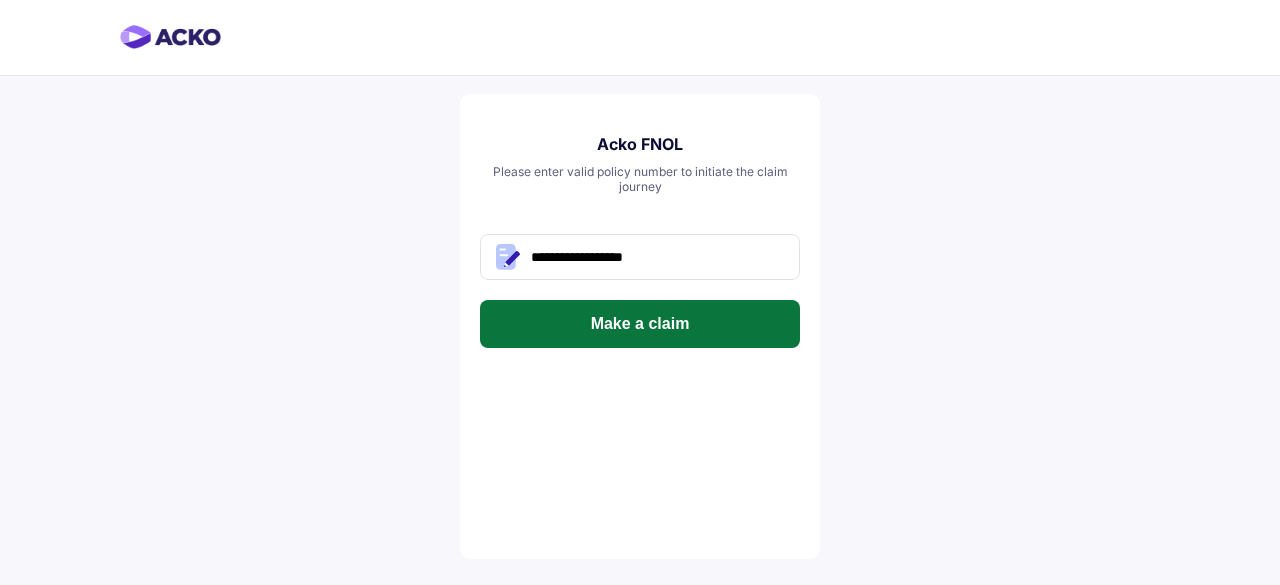 click on "Make a claim" at bounding box center [640, 324] 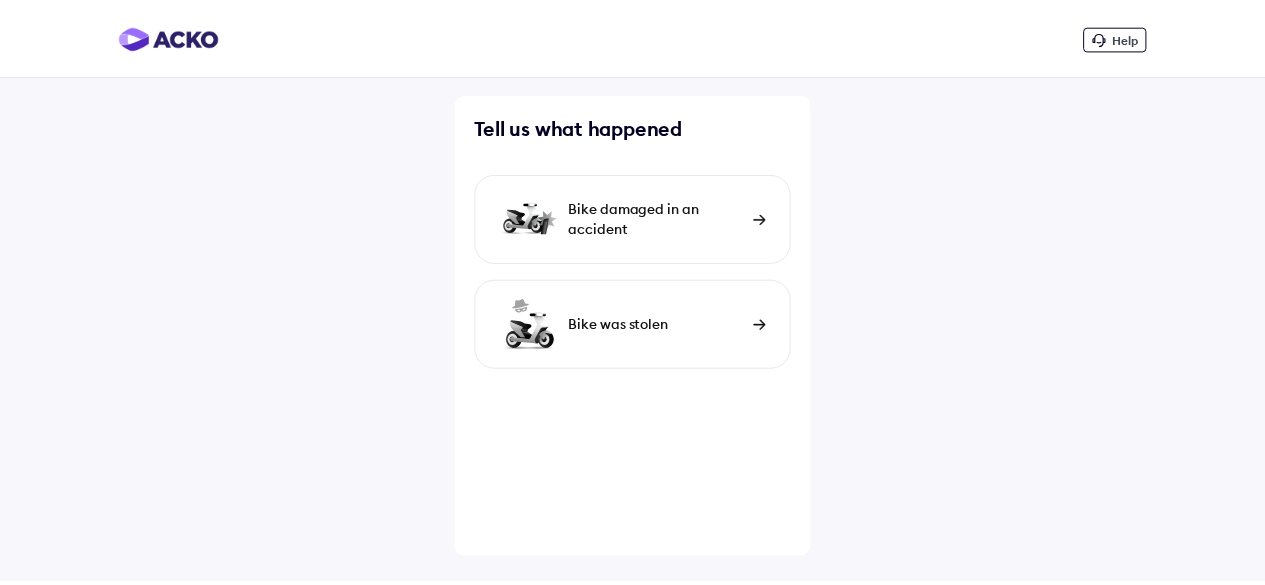 scroll, scrollTop: 0, scrollLeft: 0, axis: both 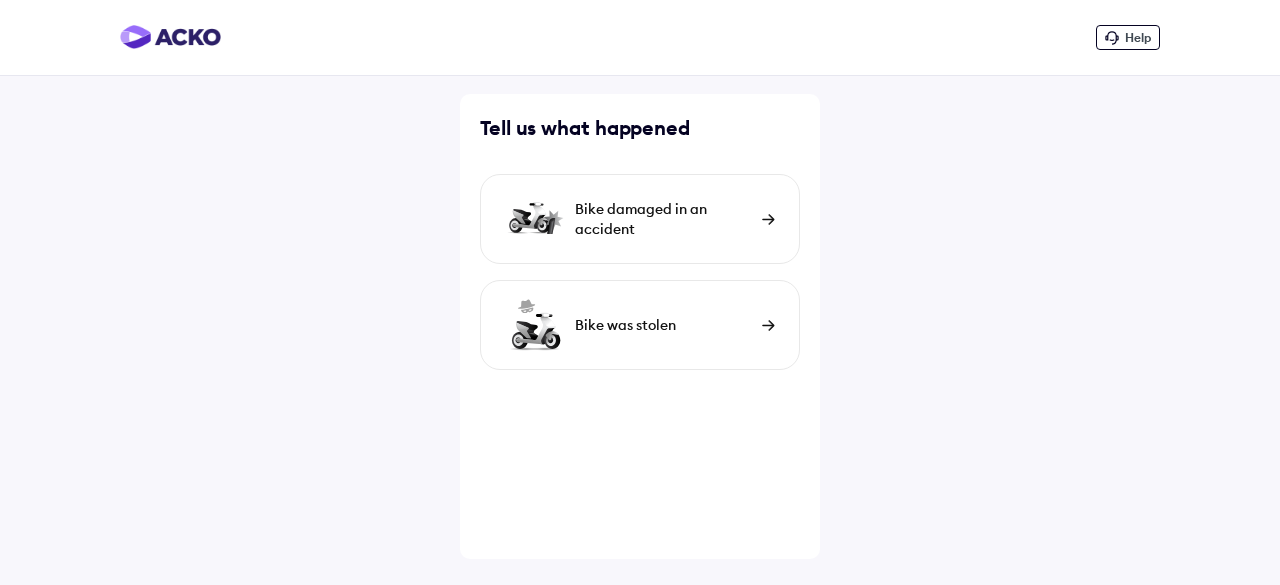 click on "Bike damaged in an accident" at bounding box center [663, 219] 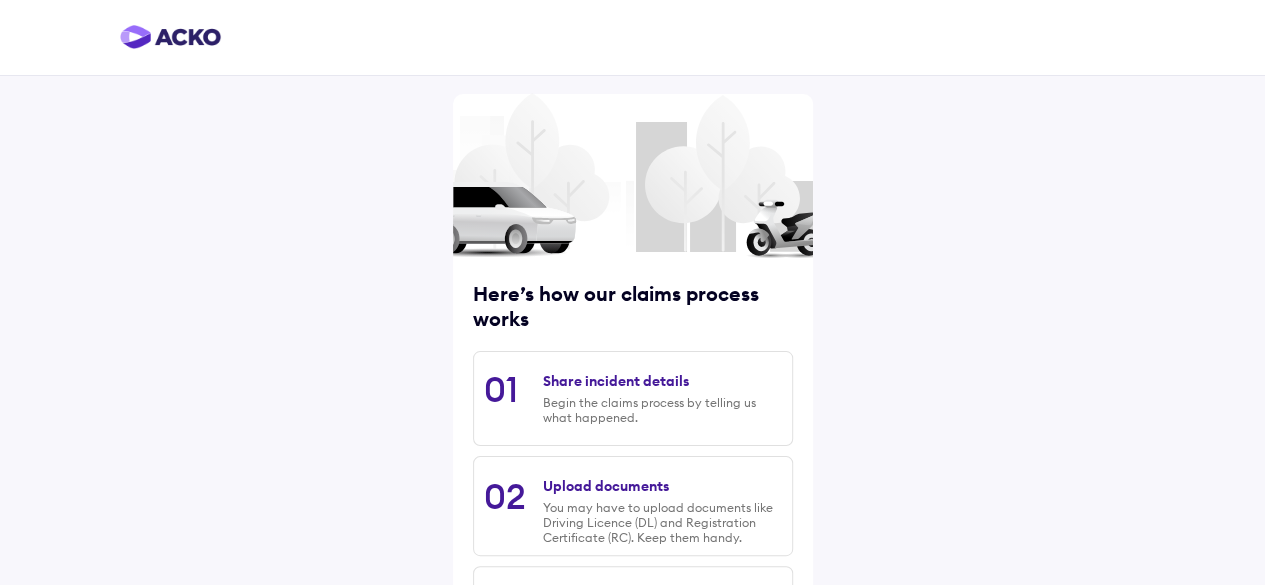 scroll, scrollTop: 312, scrollLeft: 0, axis: vertical 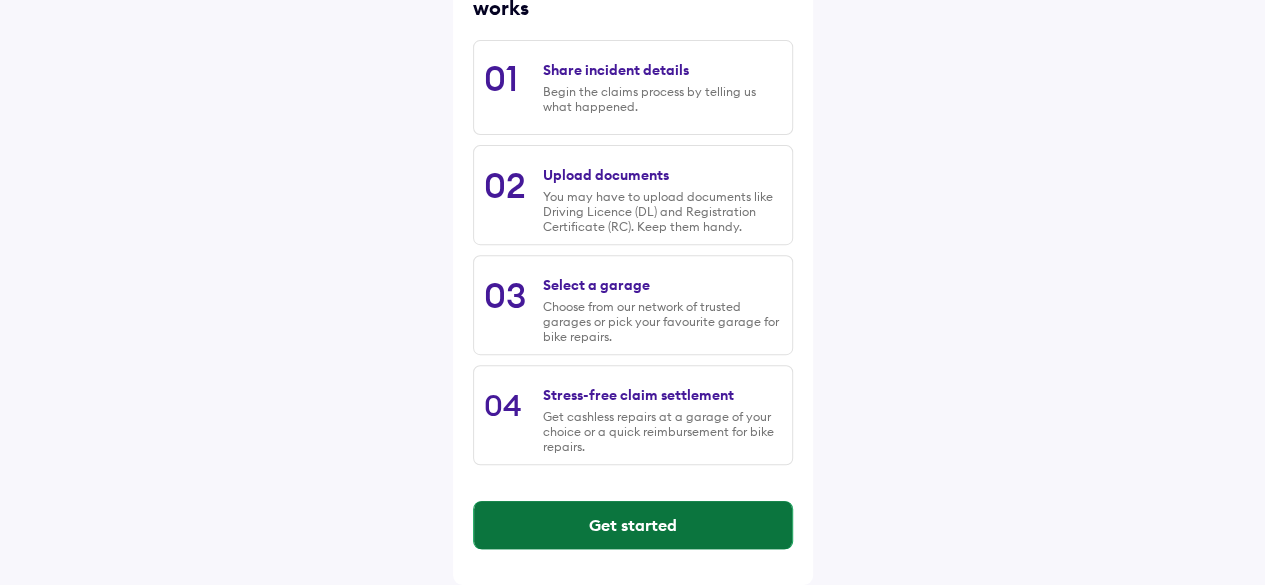 click on "Get started" at bounding box center (633, 525) 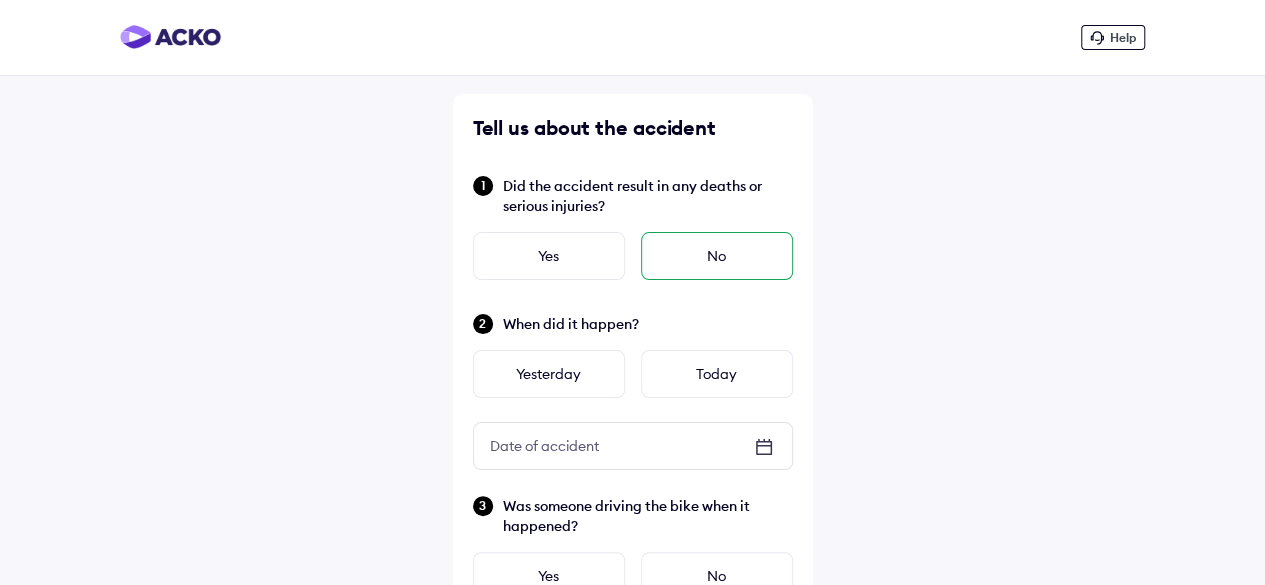 click on "No" at bounding box center [717, 256] 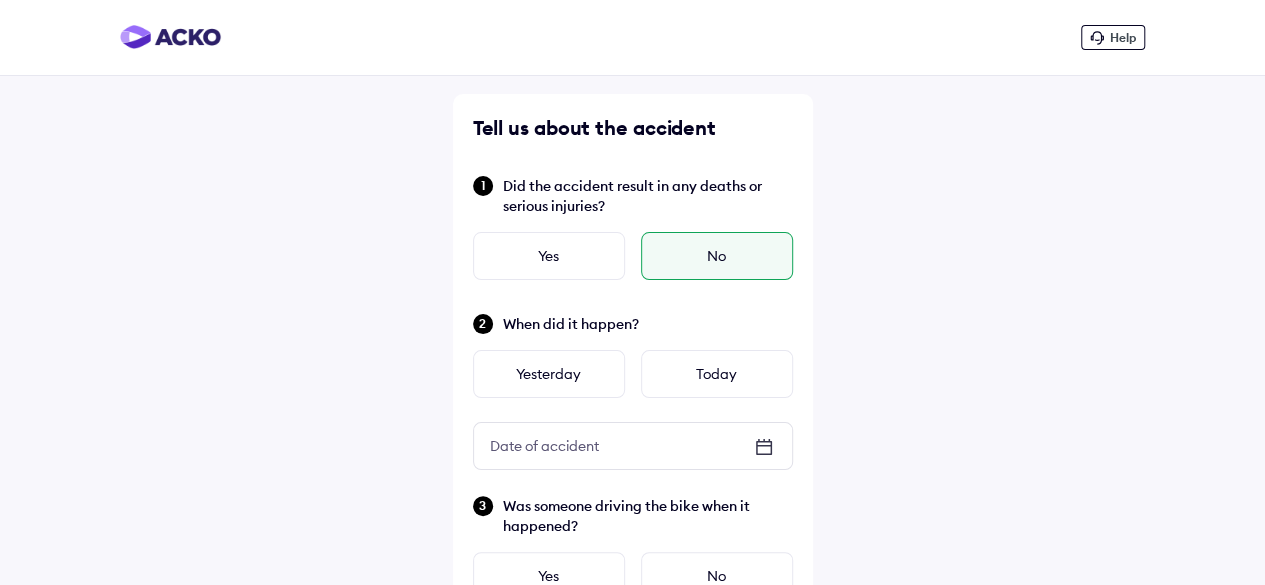 click 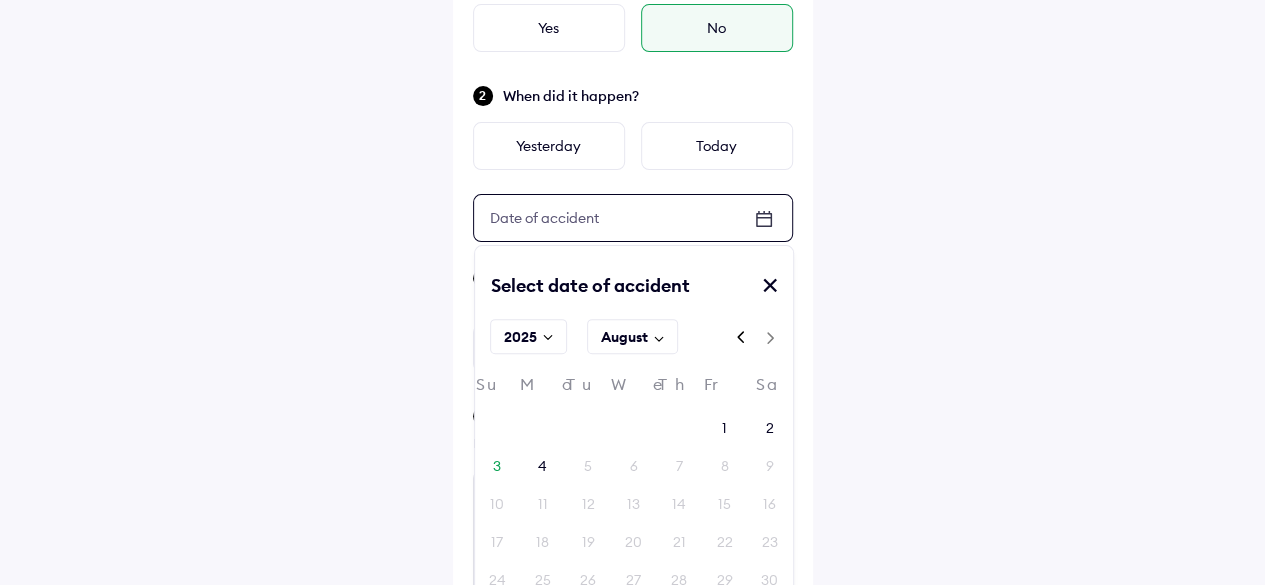 scroll, scrollTop: 253, scrollLeft: 0, axis: vertical 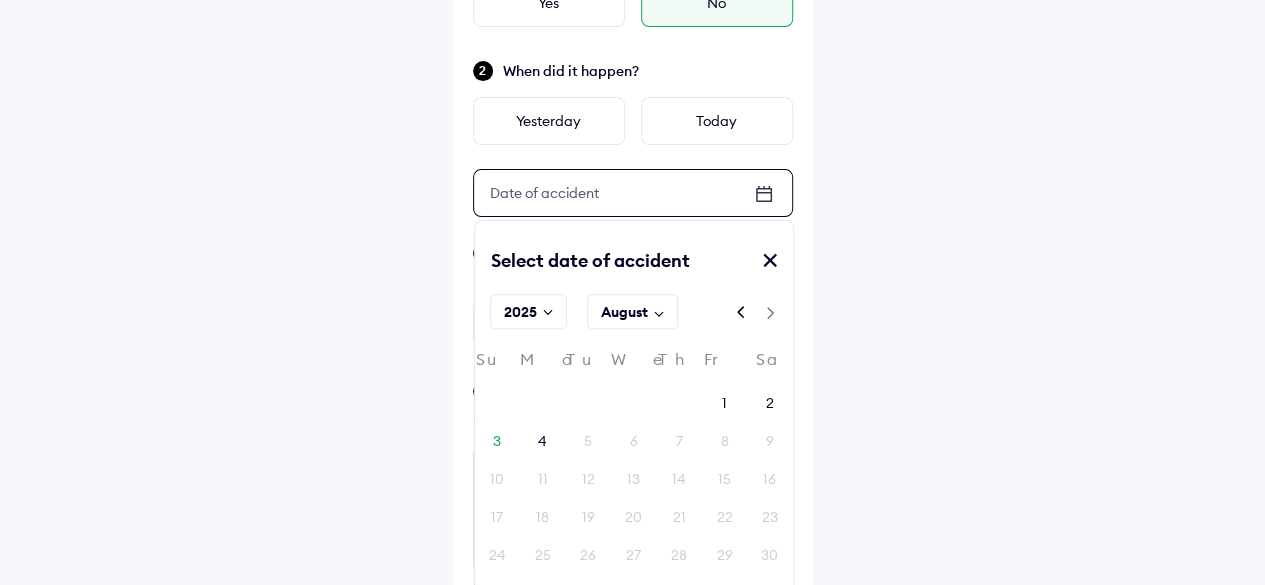 click 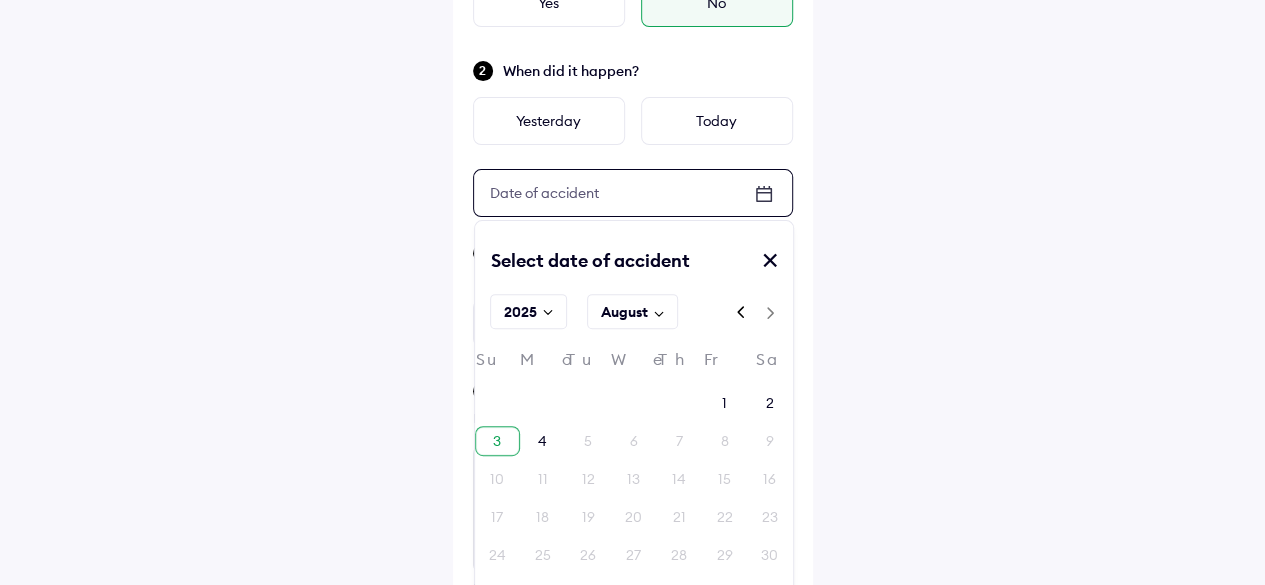 click on "3" at bounding box center (497, 441) 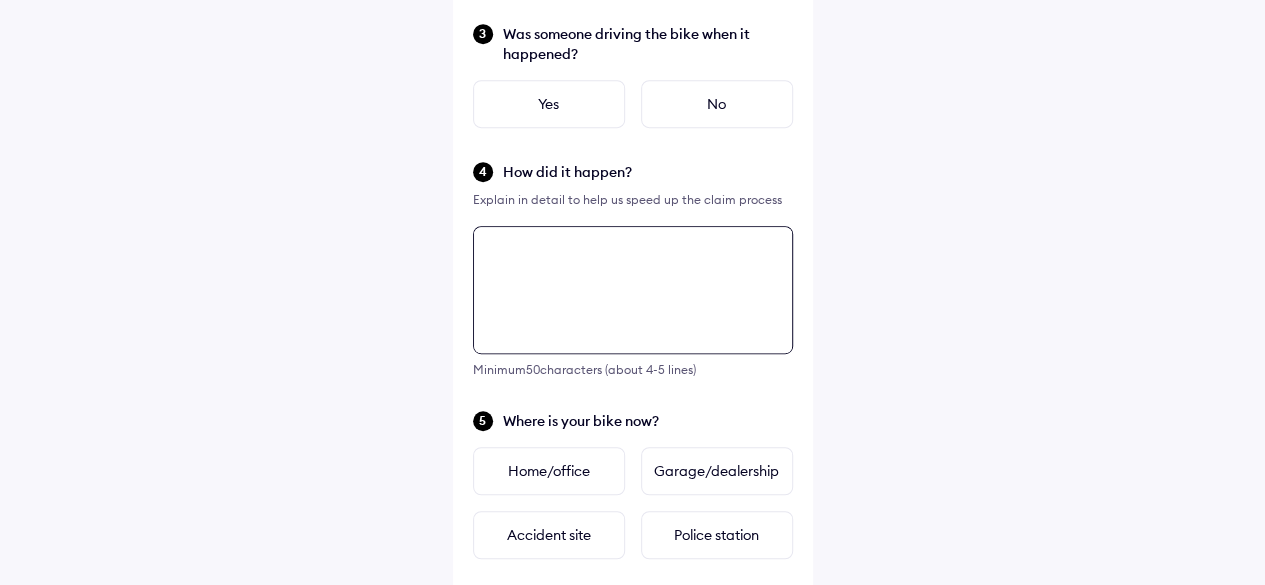 click at bounding box center [633, 290] 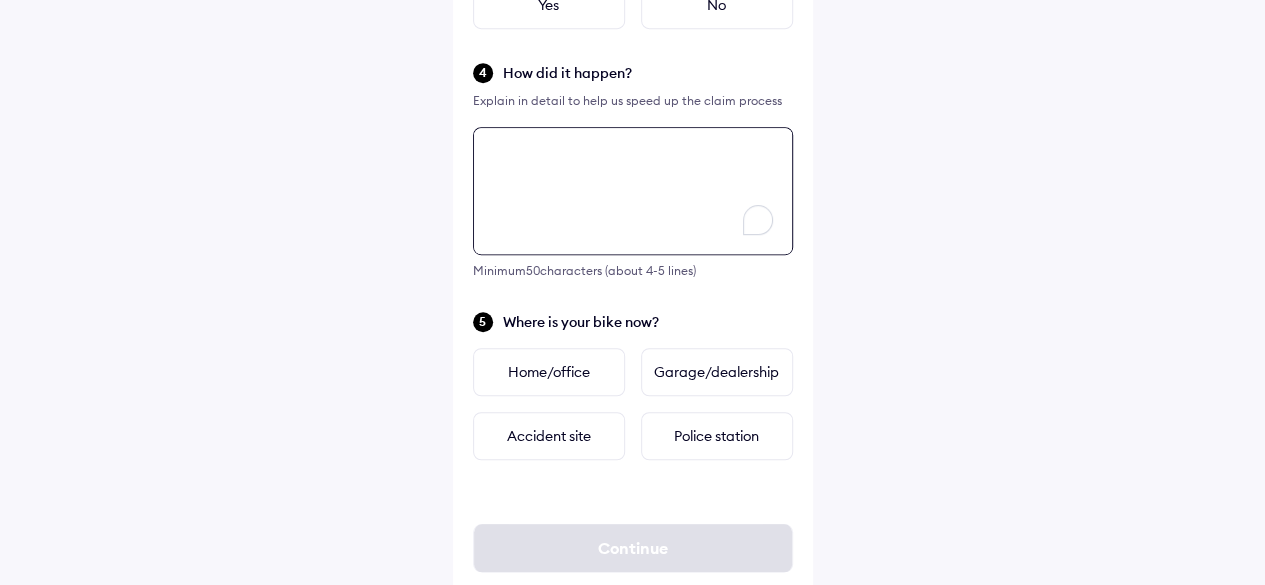 scroll, scrollTop: 618, scrollLeft: 0, axis: vertical 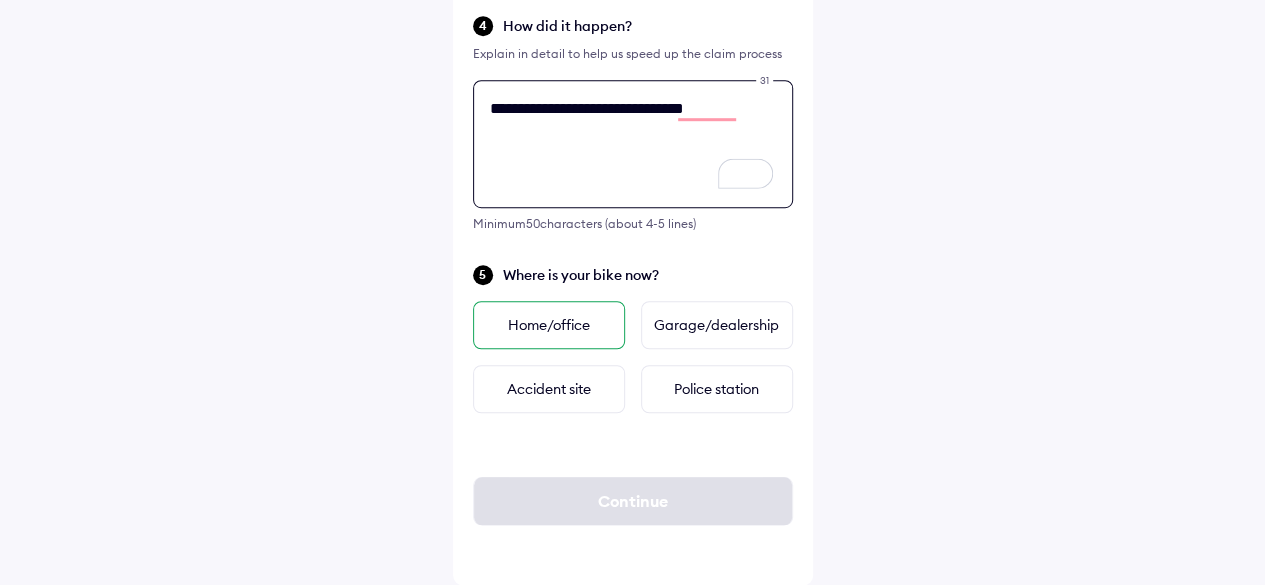 type on "**********" 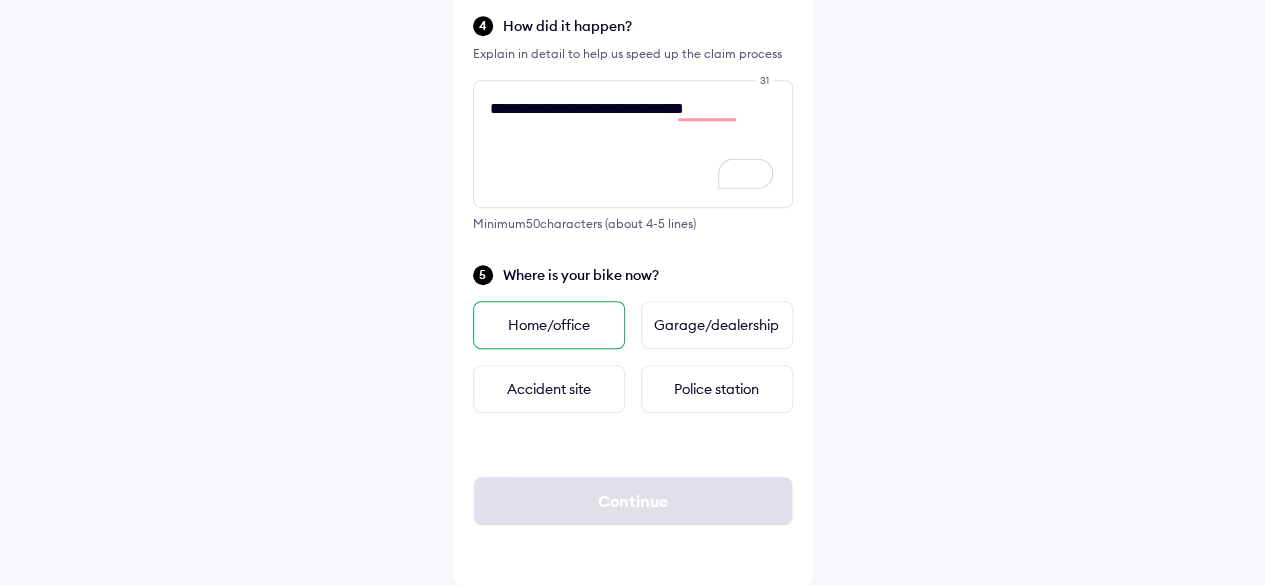 click on "Home/office" at bounding box center (549, 325) 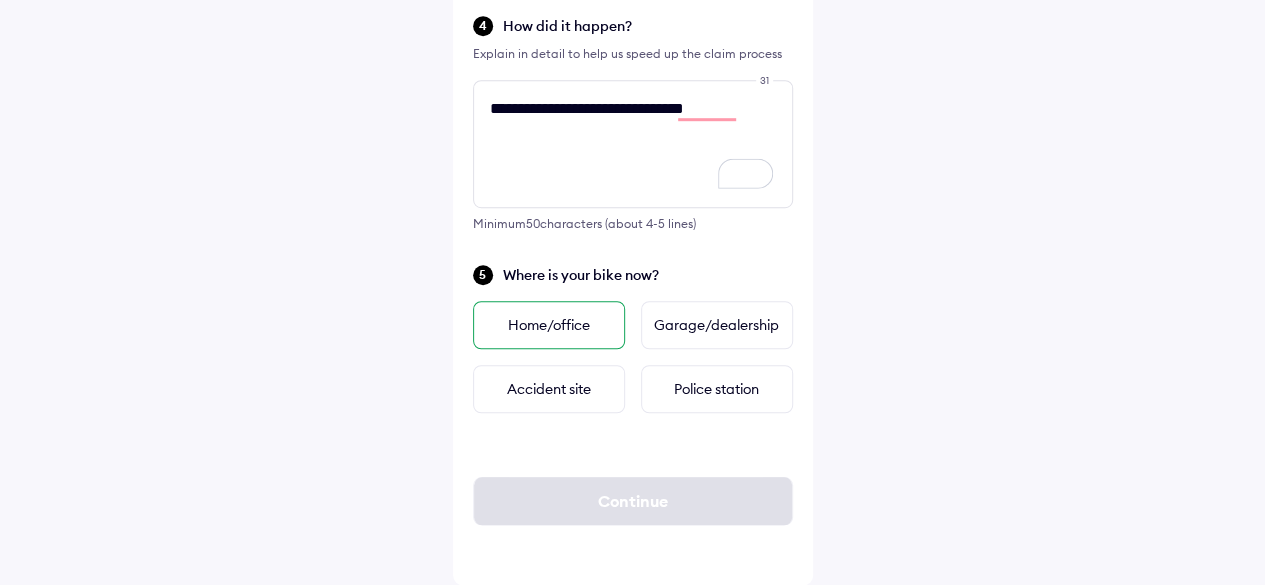 scroll, scrollTop: 0, scrollLeft: 0, axis: both 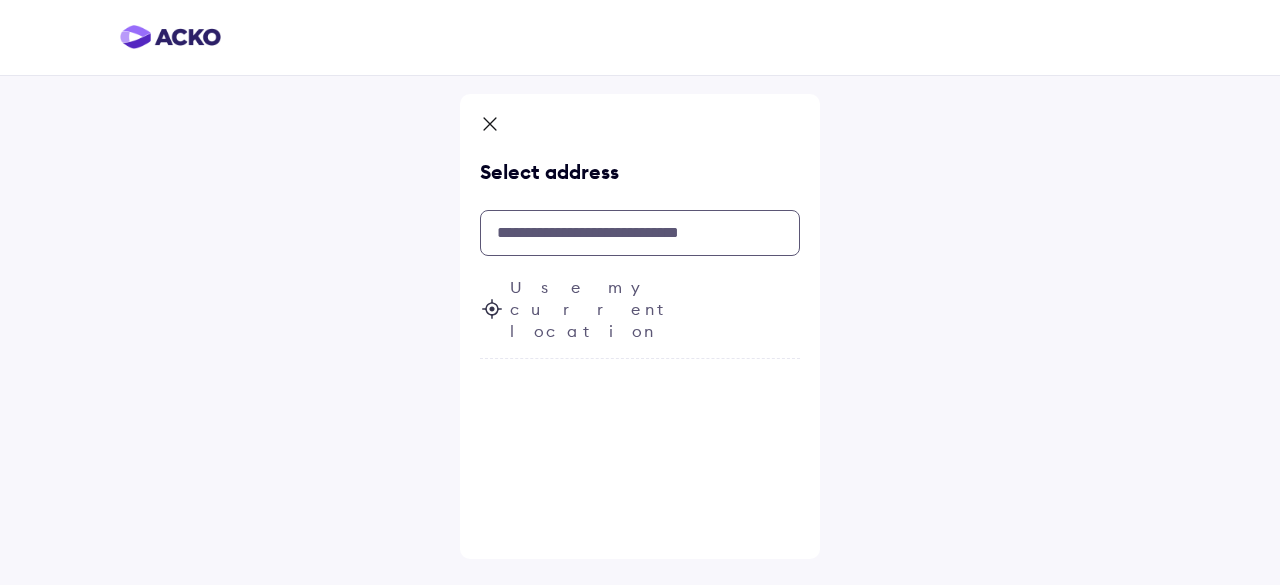 click at bounding box center (640, 233) 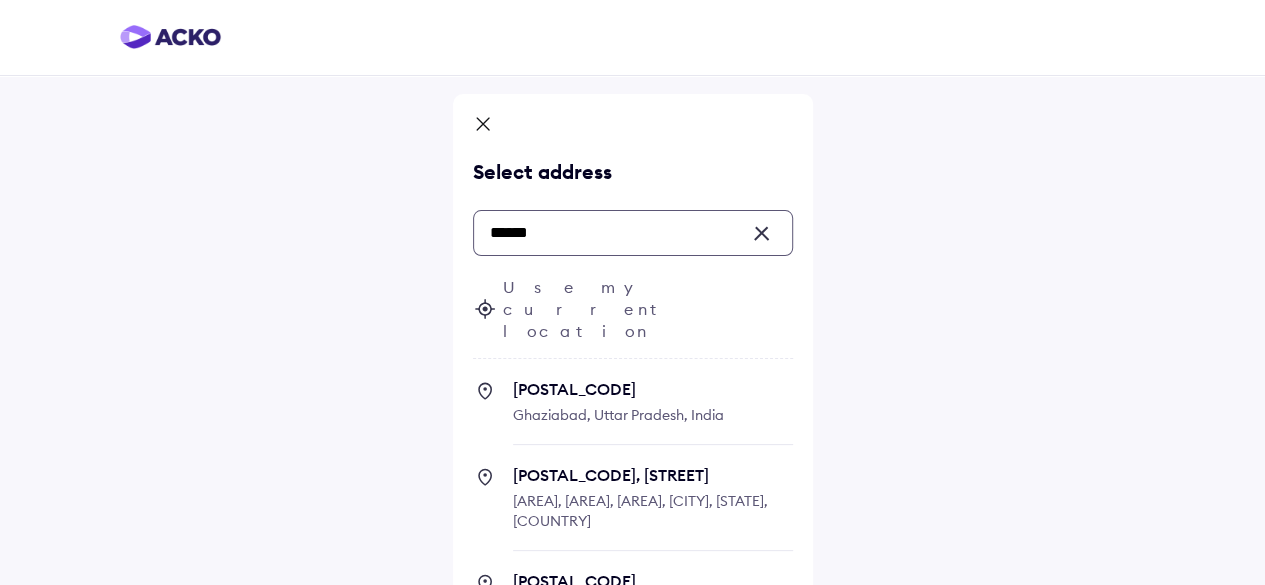 type on "******" 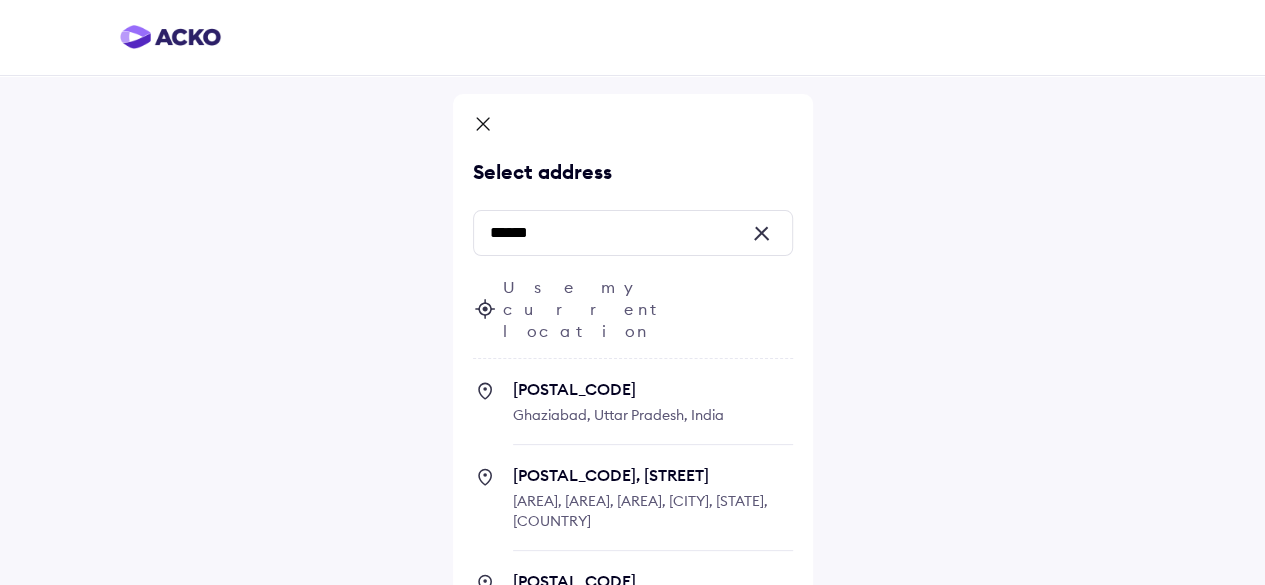click on "Use my current location [POSTAL_CODE] [CITY], [STATE], [COUNTRY] [POSTAL_CODE], [STREET] [AREA], [AREA], [AREA], [CITY], [STATE], [COUNTRY] [POSTAL_CODE], [AREA] [AREA] [AREA], [AREA], [CITY], [STATE], [COUNTRY] [POSTAL_CODE], [STREET] [AREA] [CITY], [STATE], [COUNTRY] [POSTAL_CODE], [AREA] [CITY], [STATE]" at bounding box center (633, 552) 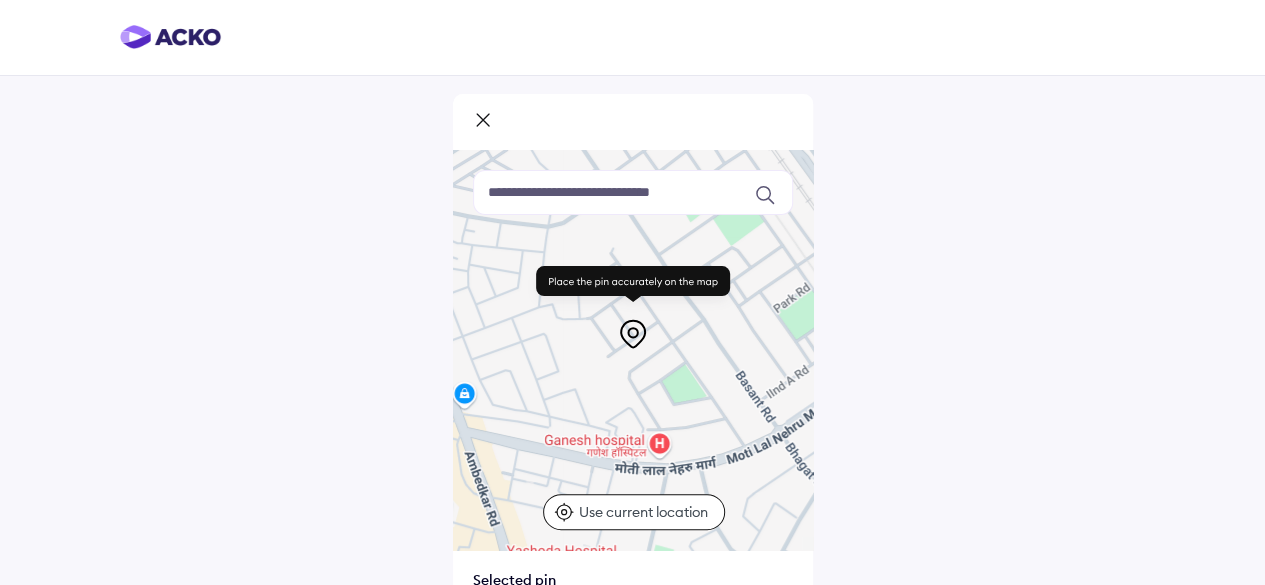 scroll, scrollTop: 172, scrollLeft: 0, axis: vertical 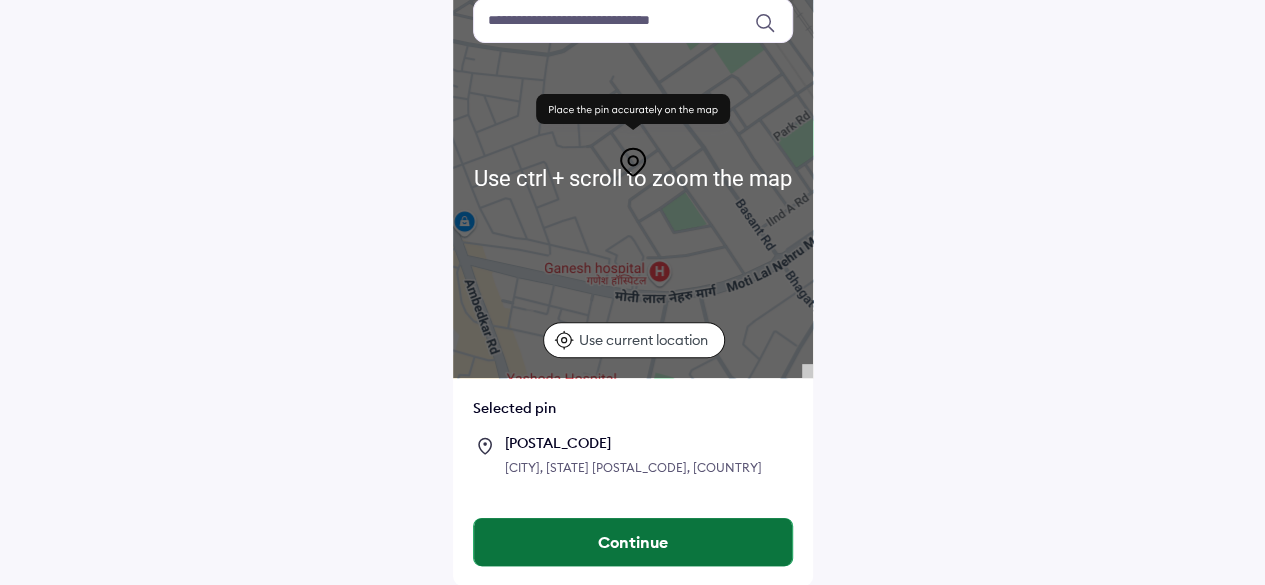 click on "Continue" at bounding box center (633, 542) 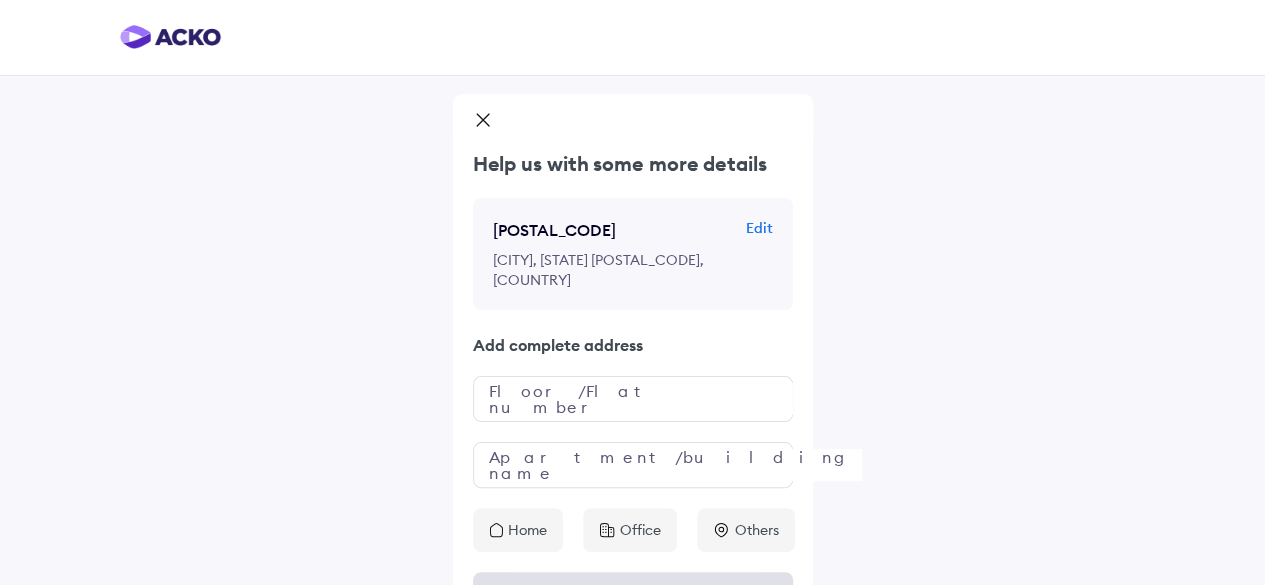 scroll, scrollTop: 52, scrollLeft: 0, axis: vertical 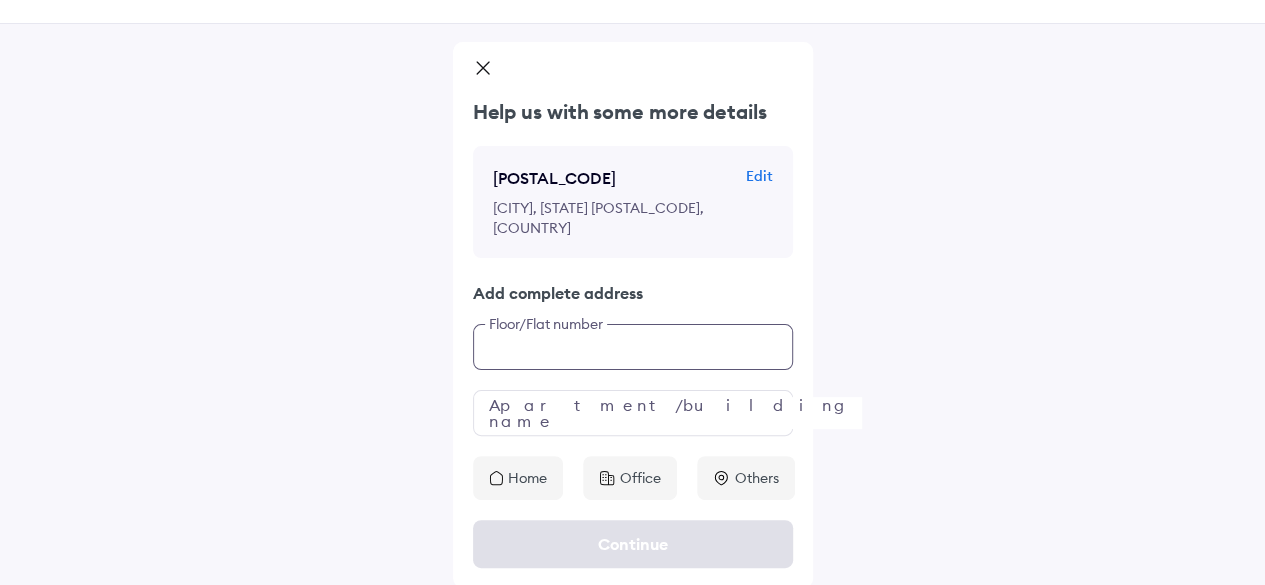 click at bounding box center [633, 347] 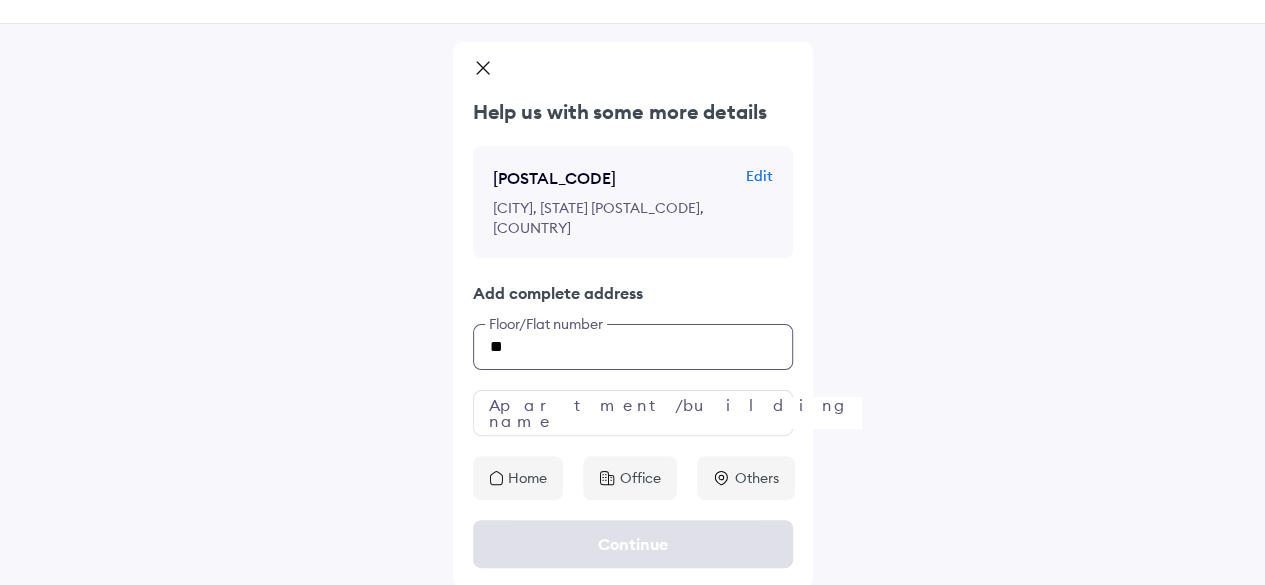 type on "**" 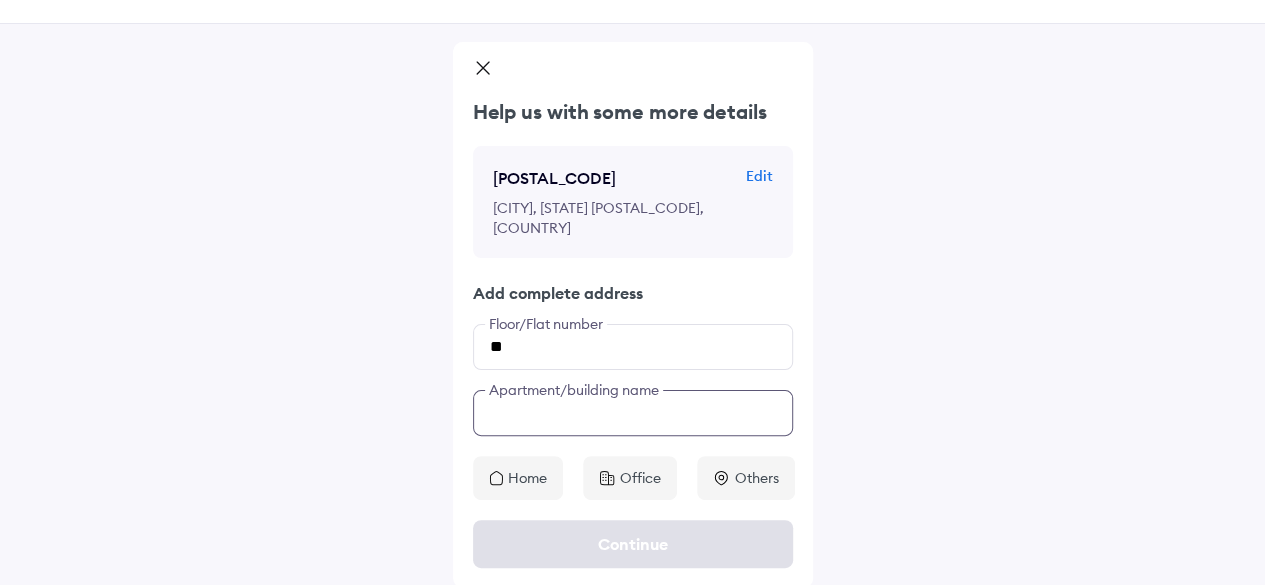 click at bounding box center (633, 413) 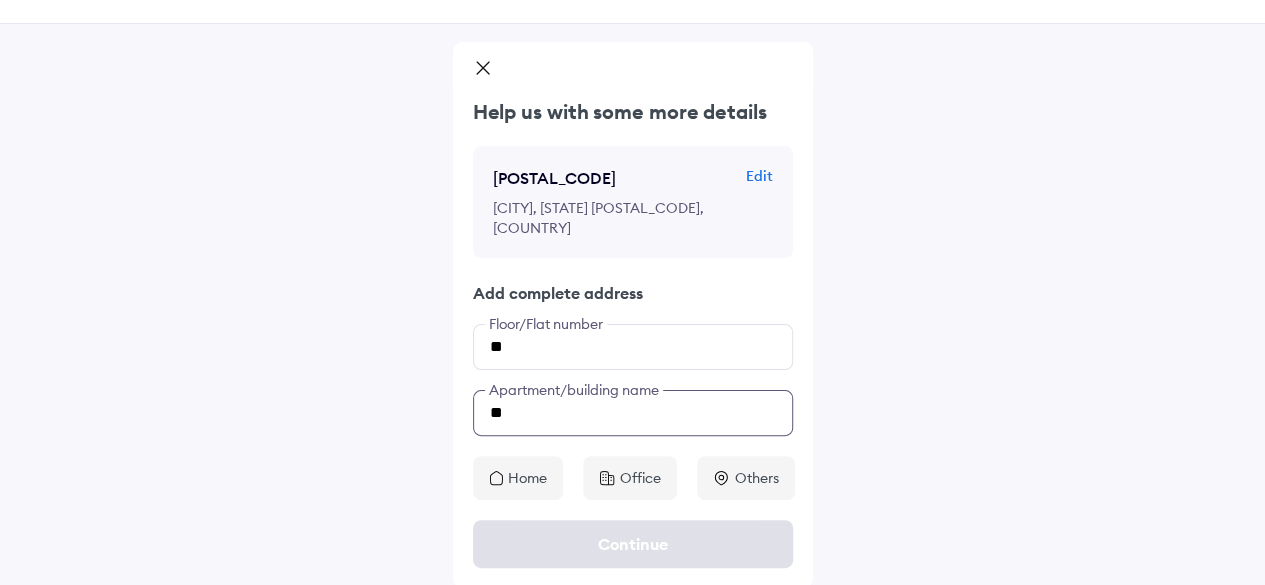 type on "**" 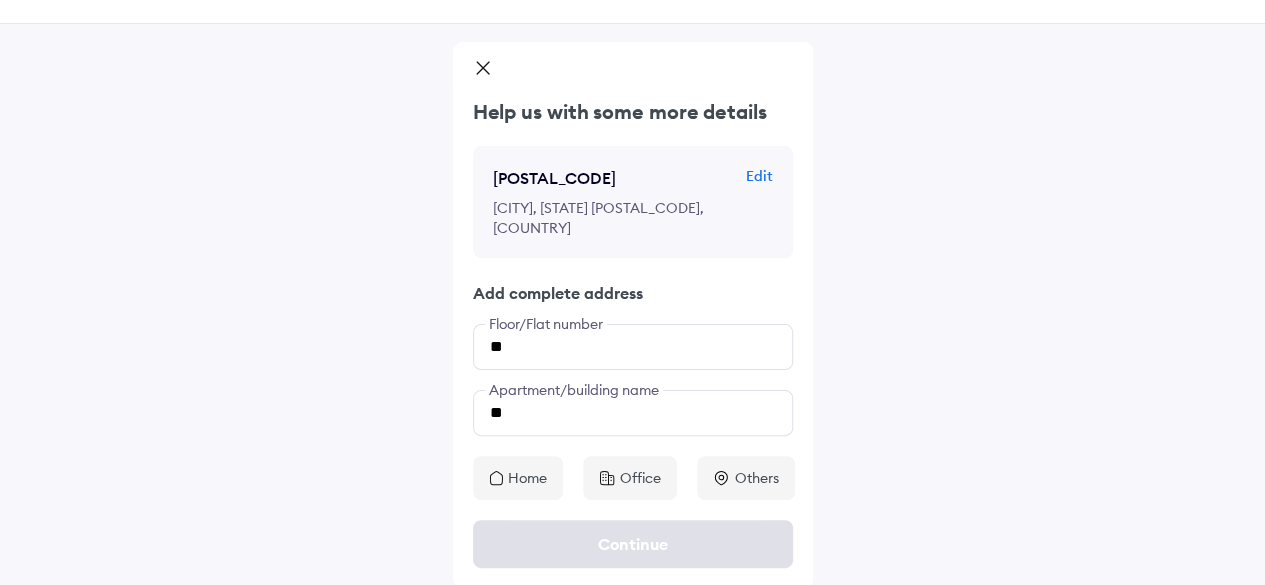 click on "Home" at bounding box center [527, 478] 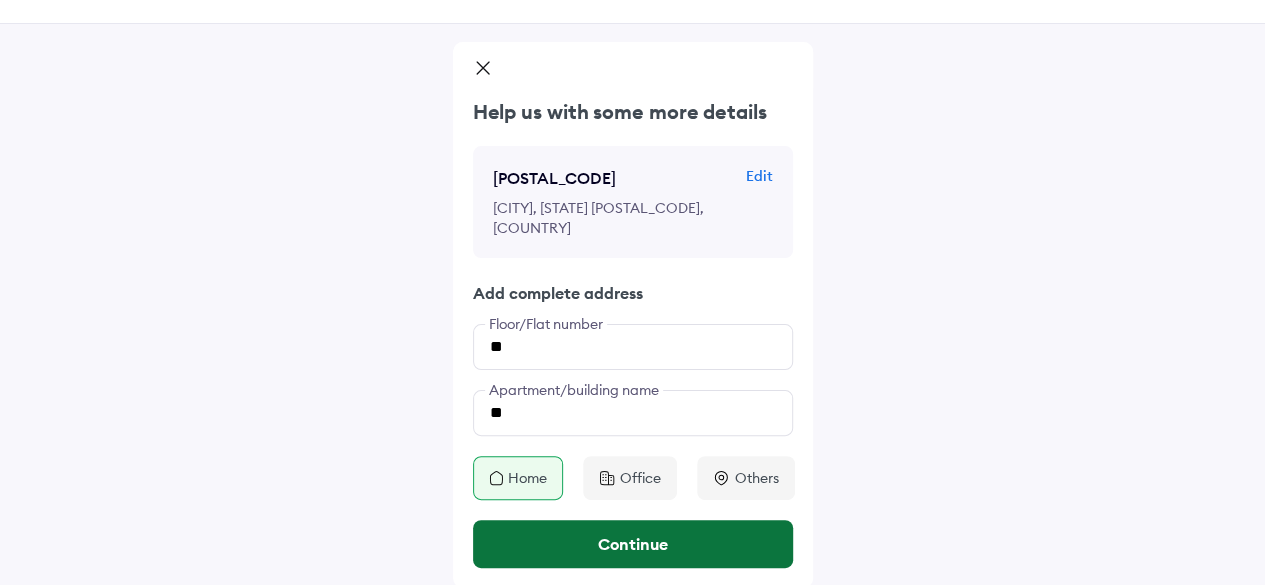 click on "Continue" at bounding box center [633, 544] 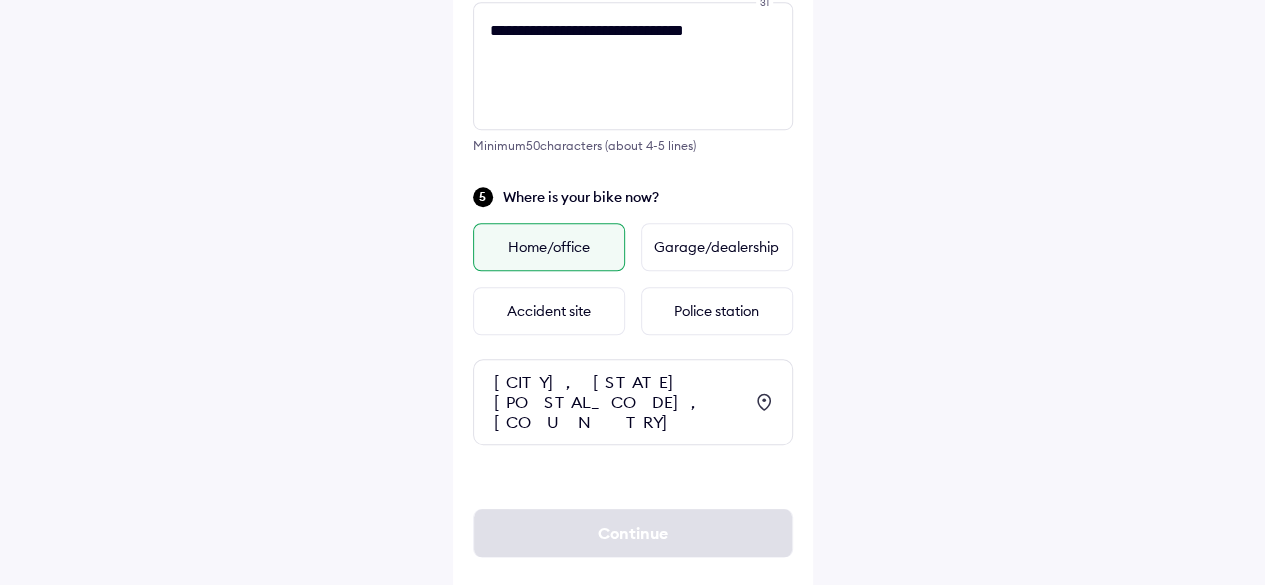 scroll, scrollTop: 707, scrollLeft: 0, axis: vertical 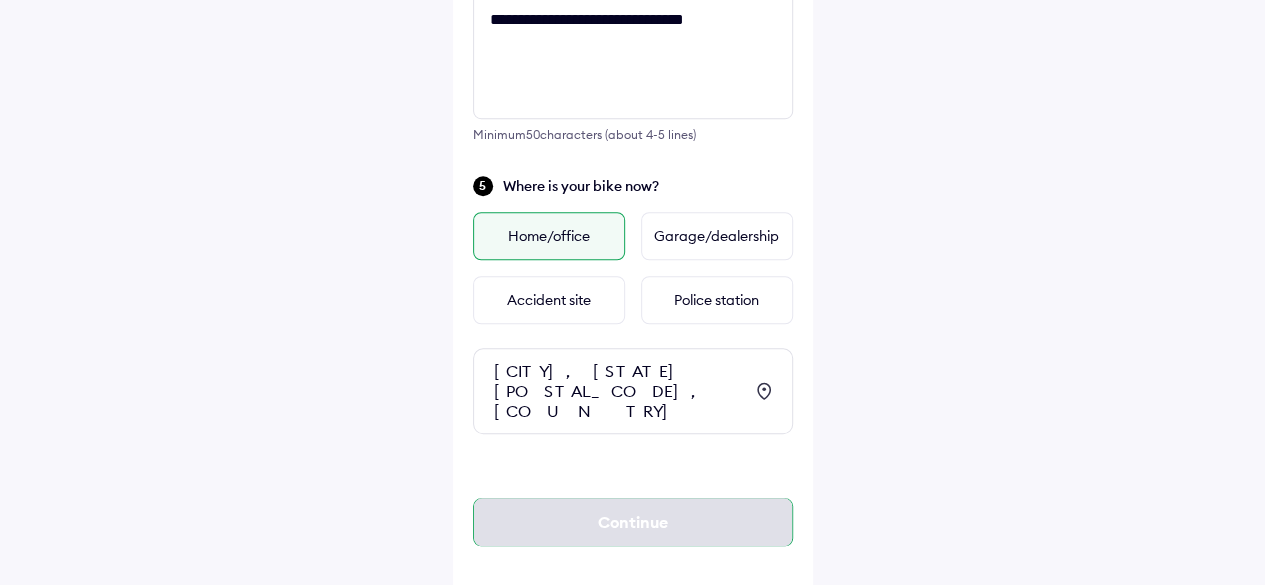 click on "Continue" at bounding box center (633, 522) 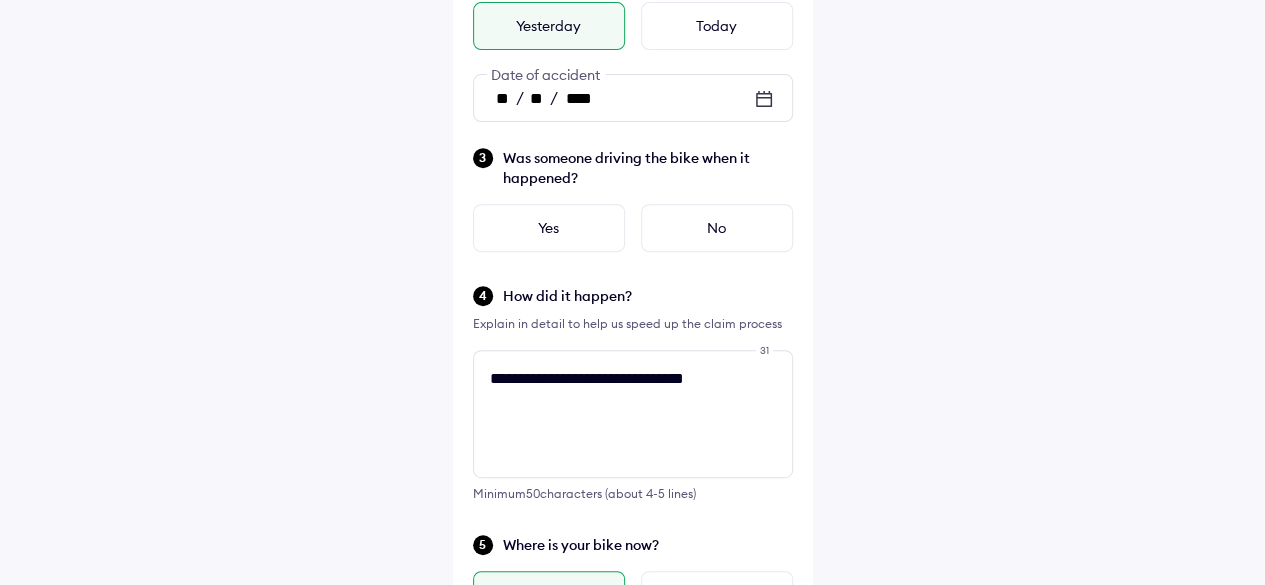 scroll, scrollTop: 349, scrollLeft: 0, axis: vertical 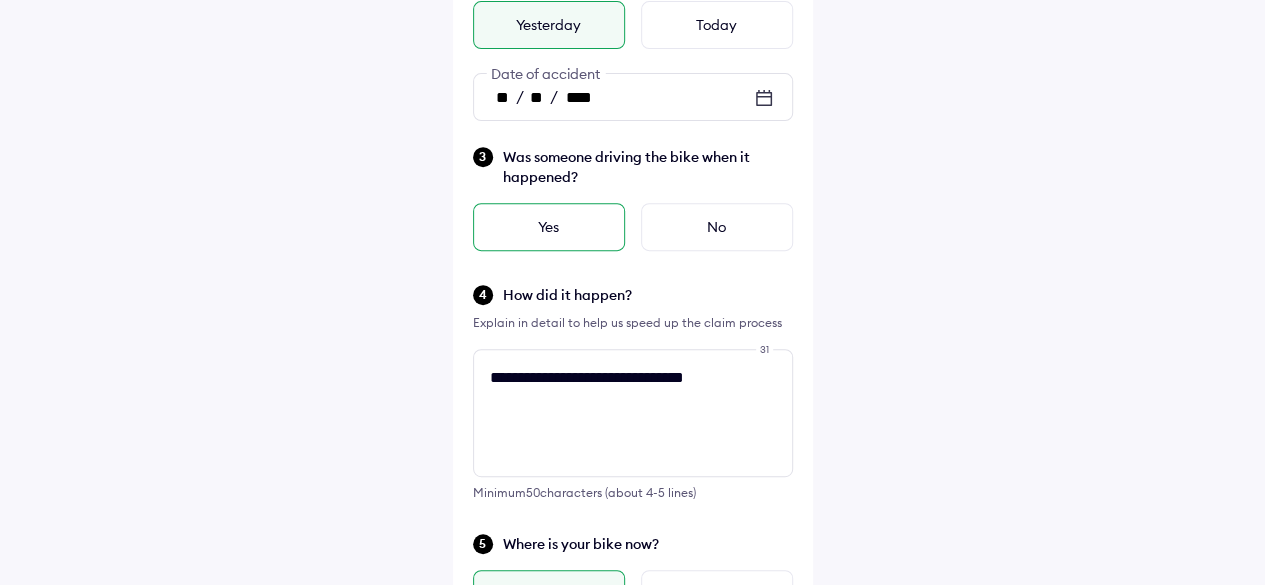 click on "Yes" at bounding box center (549, 227) 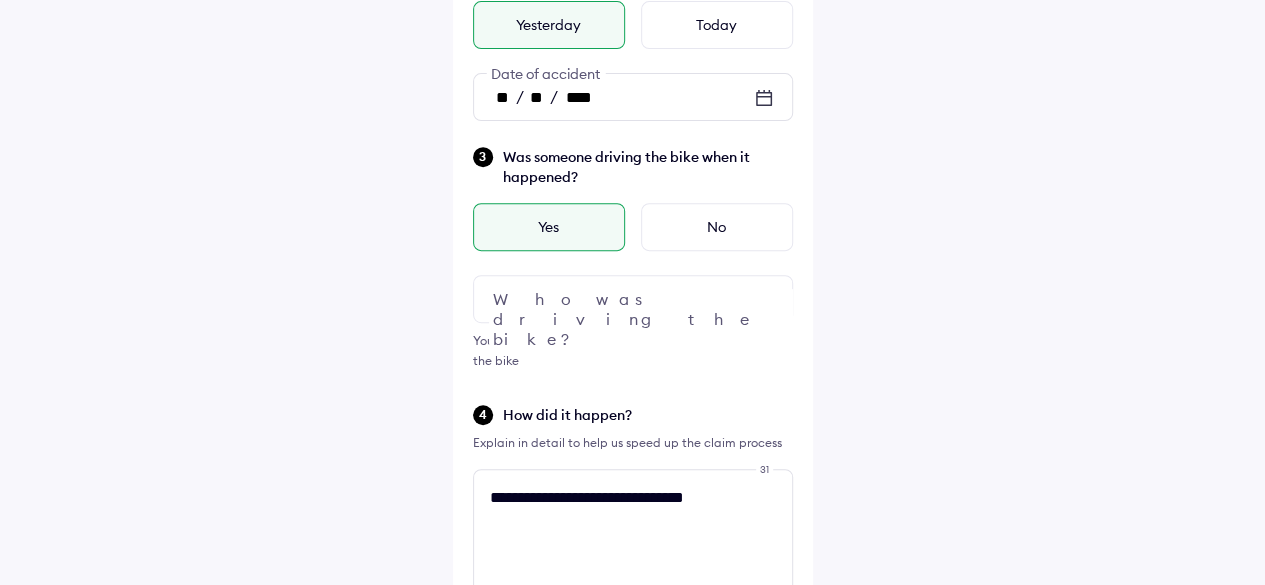 click at bounding box center [633, 299] 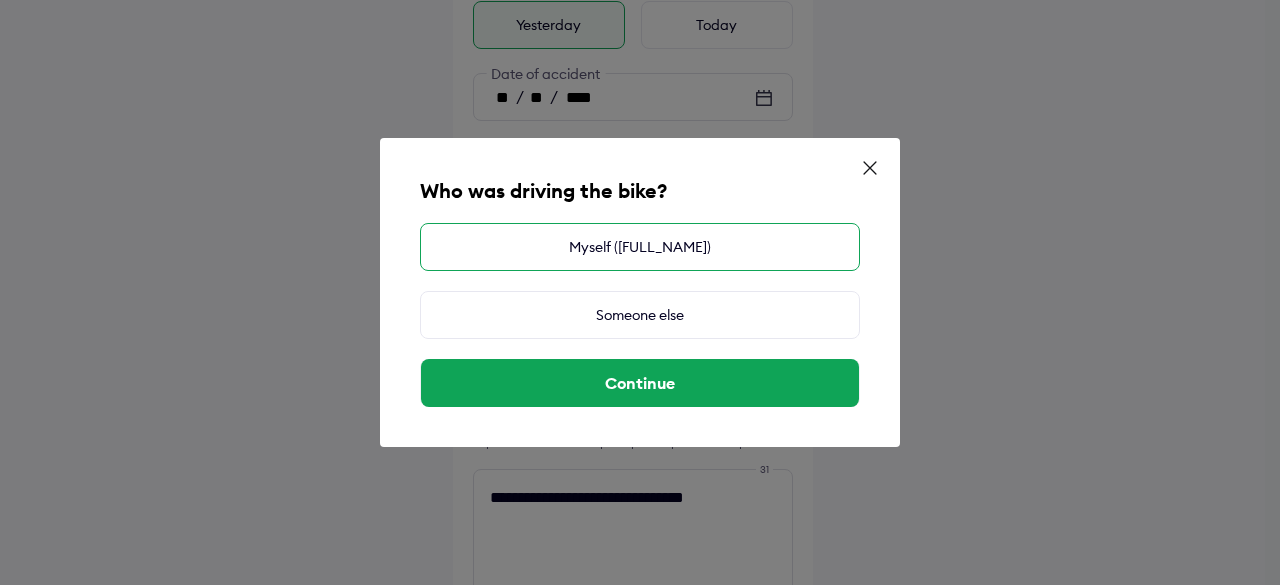 click on "Myself ([FULL_NAME])" at bounding box center [640, 247] 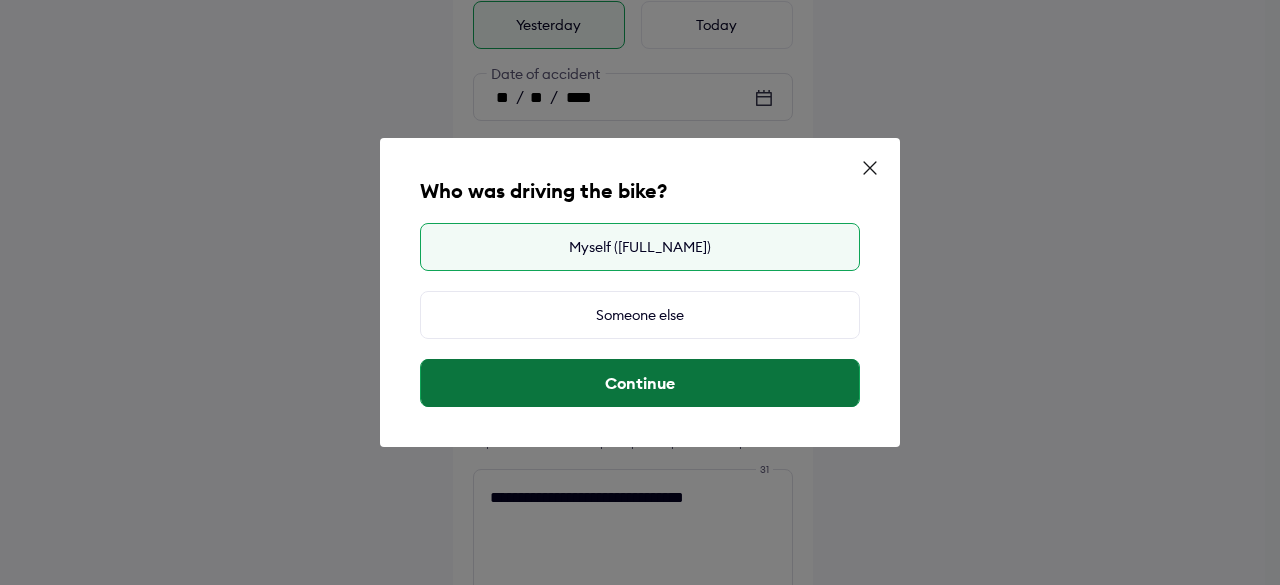click on "Continue" at bounding box center [640, 383] 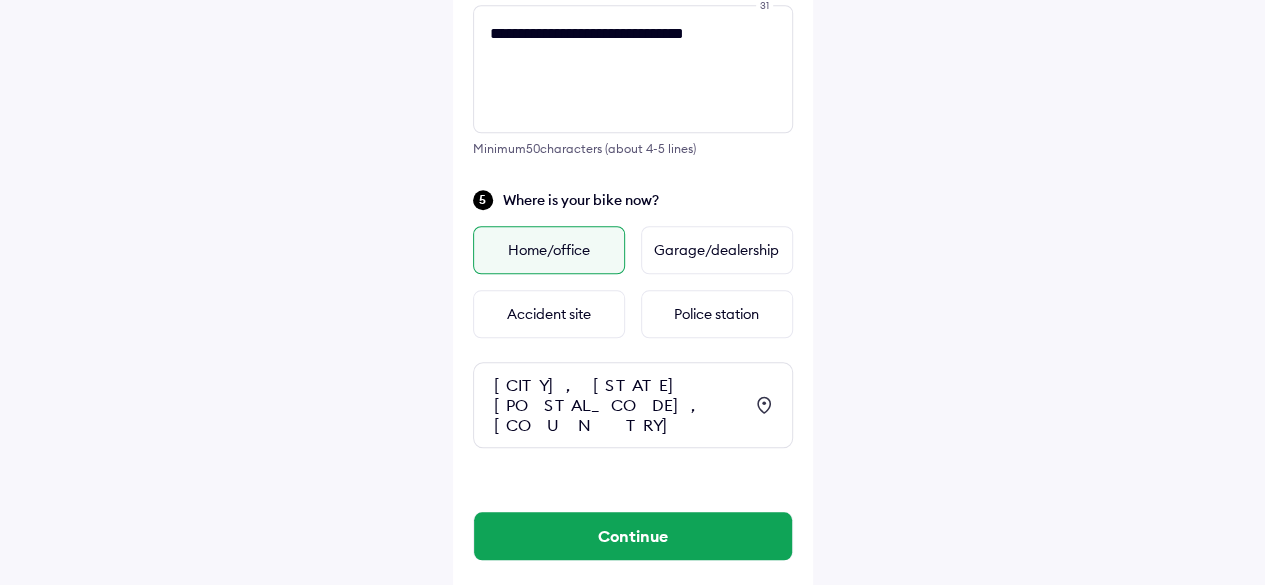 scroll, scrollTop: 827, scrollLeft: 0, axis: vertical 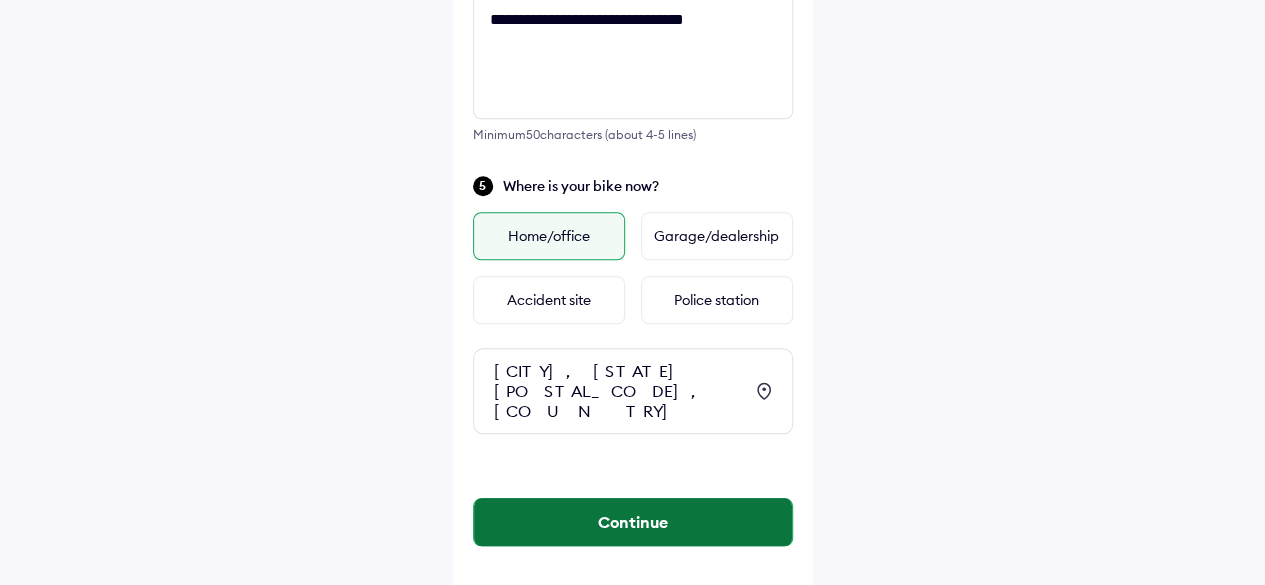 click on "Continue" at bounding box center (633, 522) 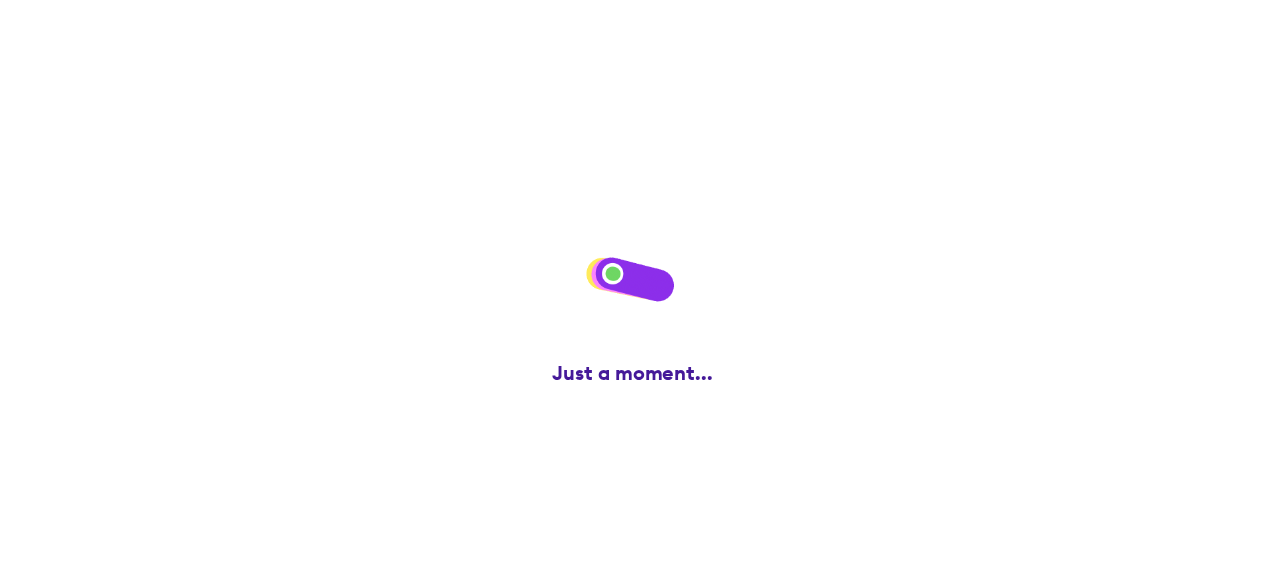 scroll, scrollTop: 0, scrollLeft: 0, axis: both 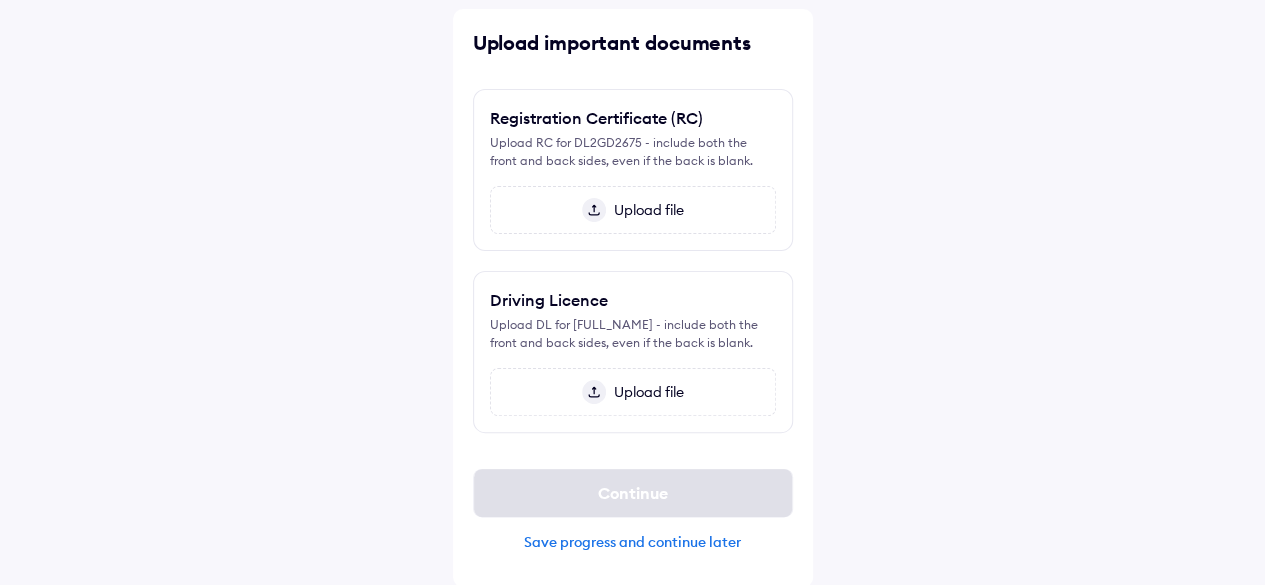 click on "Upload file" at bounding box center (645, 210) 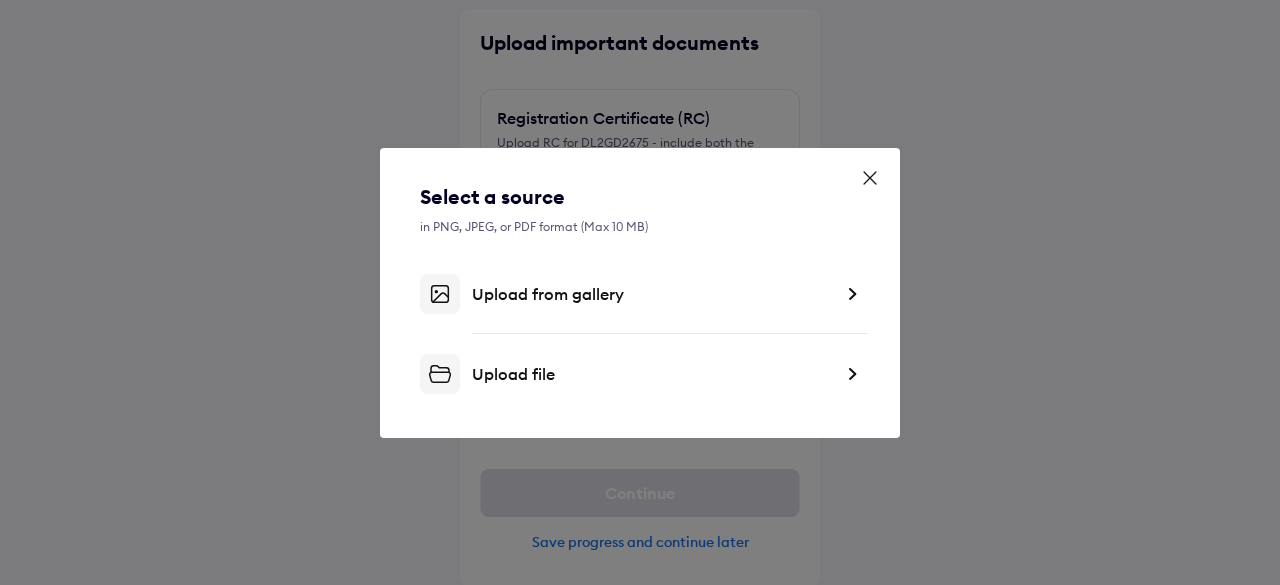 click at bounding box center (852, 294) 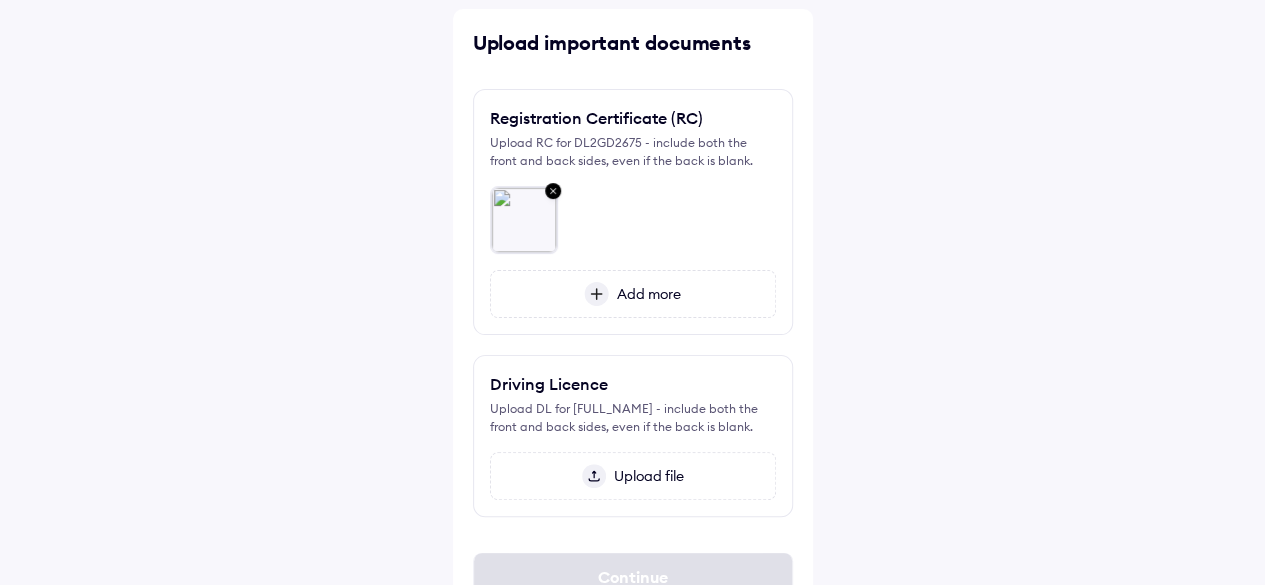 click on "Add more" at bounding box center [633, 294] 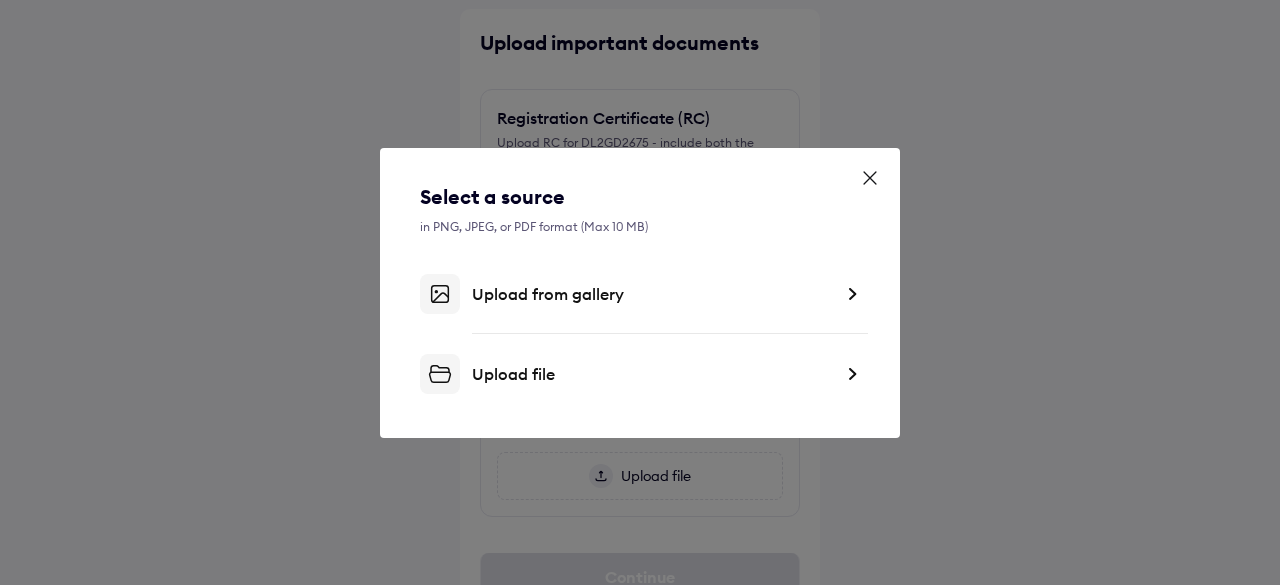 click on "Upload from gallery" at bounding box center (640, 294) 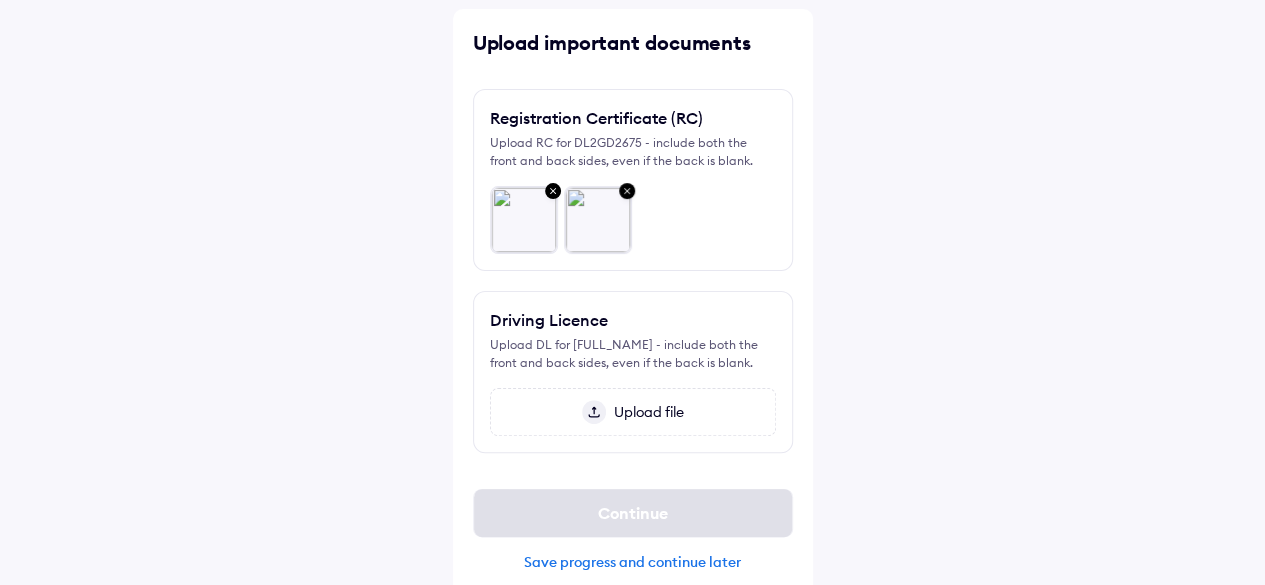 scroll, scrollTop: 105, scrollLeft: 0, axis: vertical 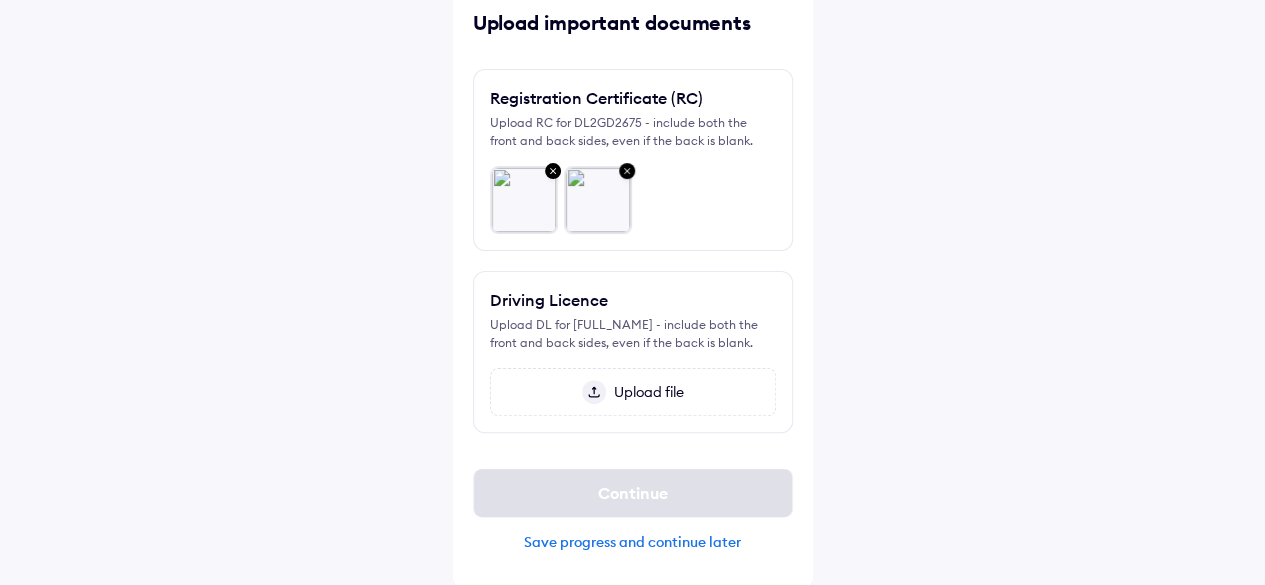 click on "Upload file" at bounding box center (633, 392) 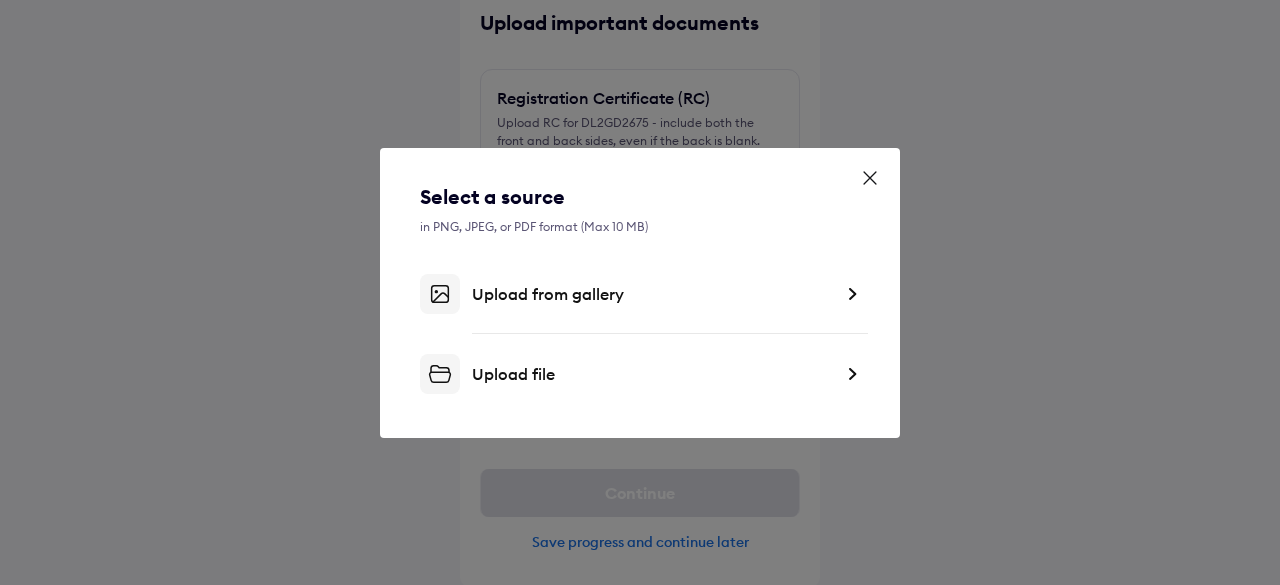 click on "Upload from gallery" at bounding box center (640, 294) 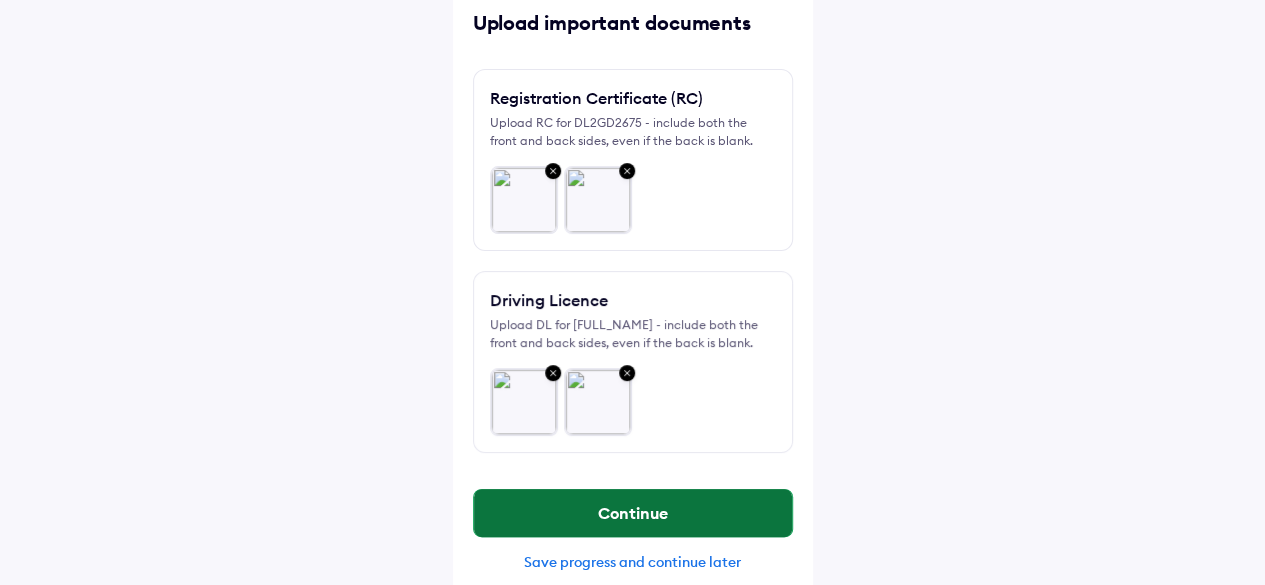 click on "Continue" at bounding box center (633, 513) 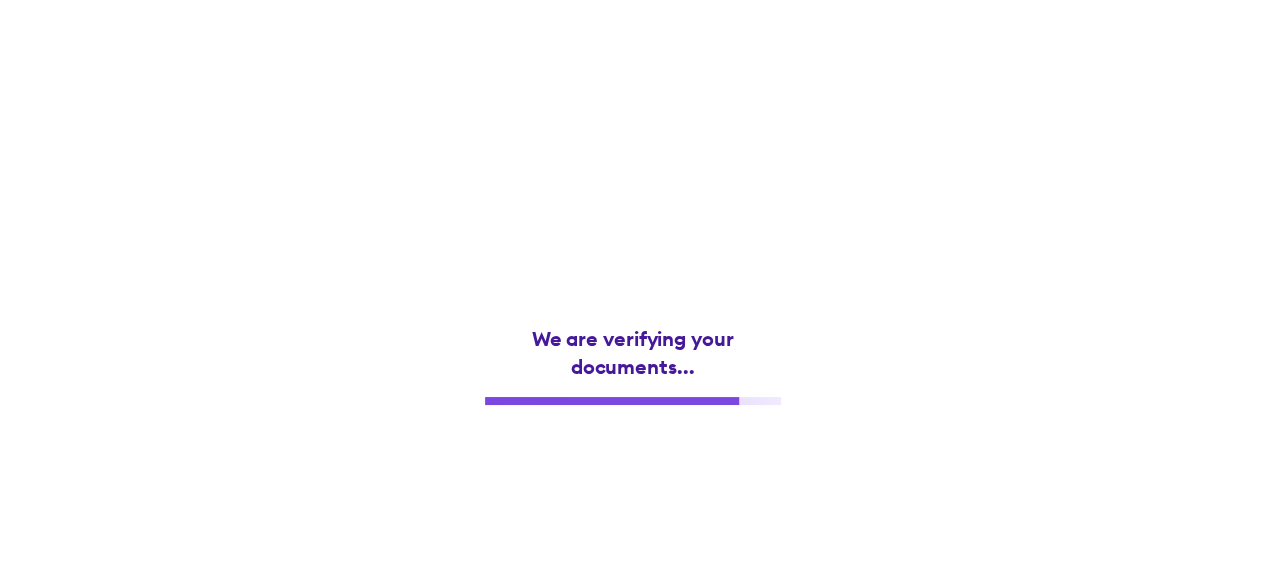 scroll, scrollTop: 0, scrollLeft: 0, axis: both 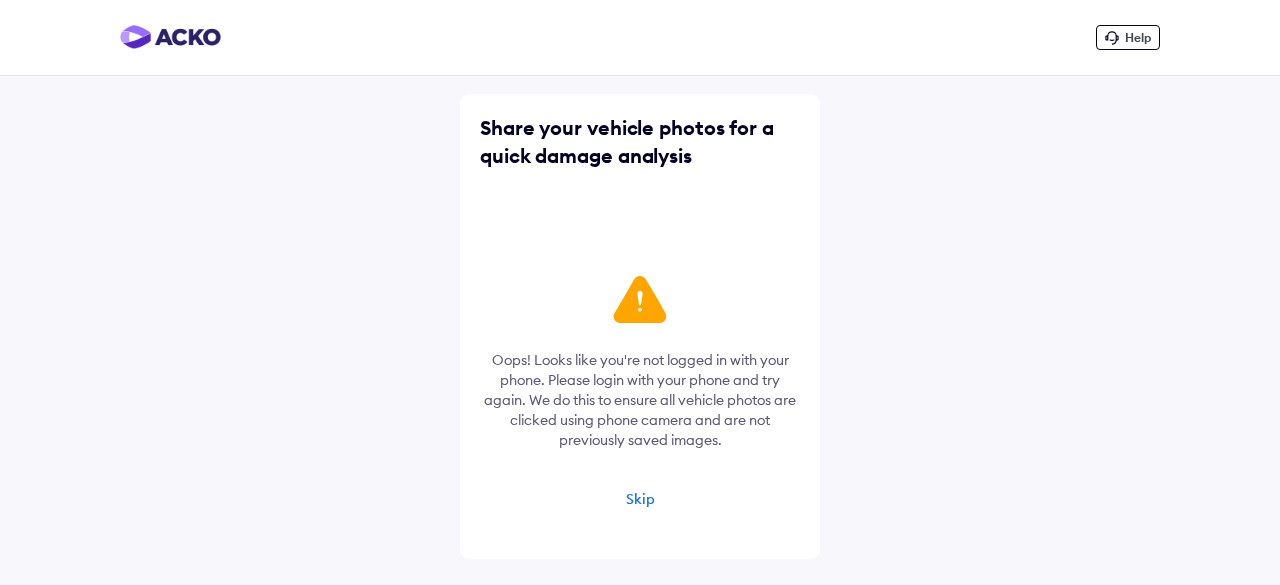 click on "Skip" at bounding box center [640, 499] 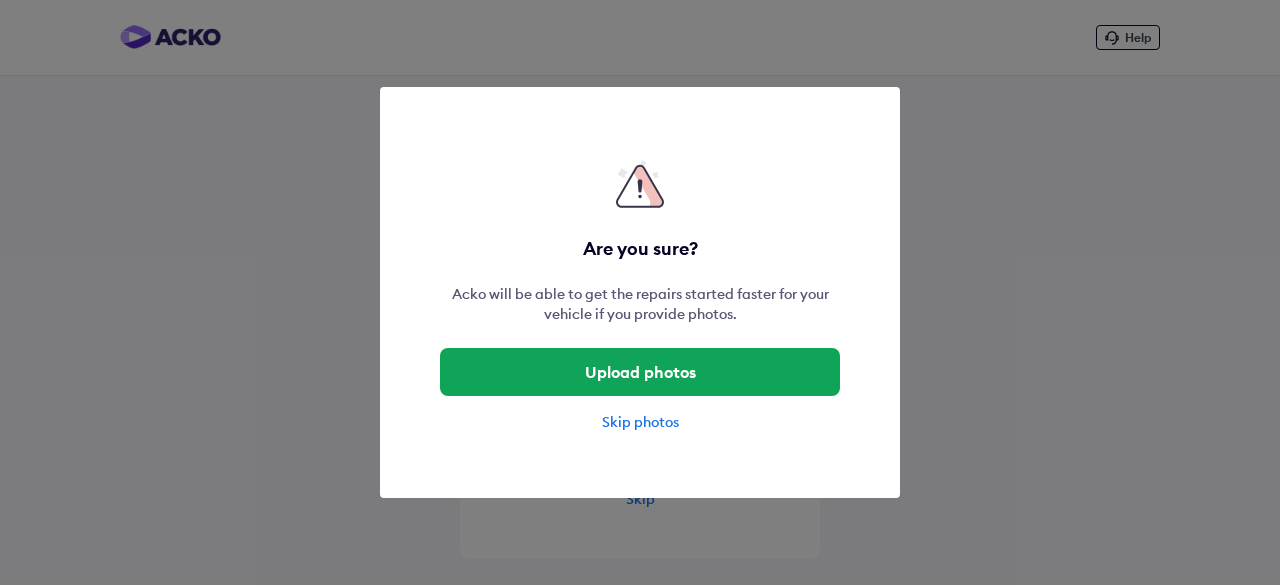 click on "Skip photos" at bounding box center (640, 422) 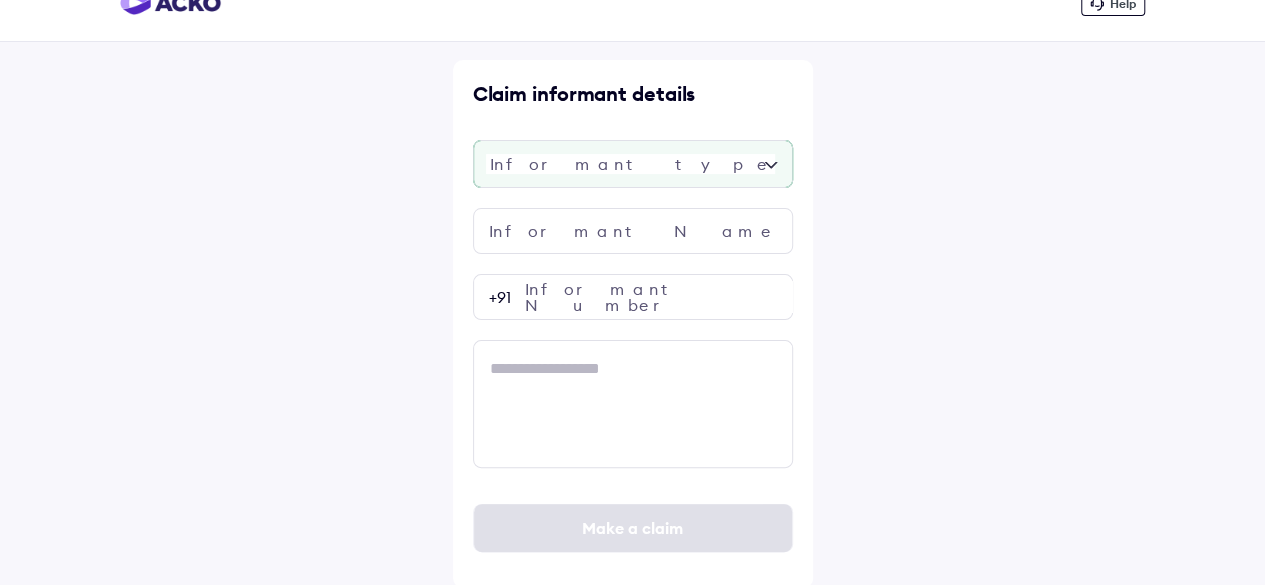 scroll, scrollTop: 35, scrollLeft: 0, axis: vertical 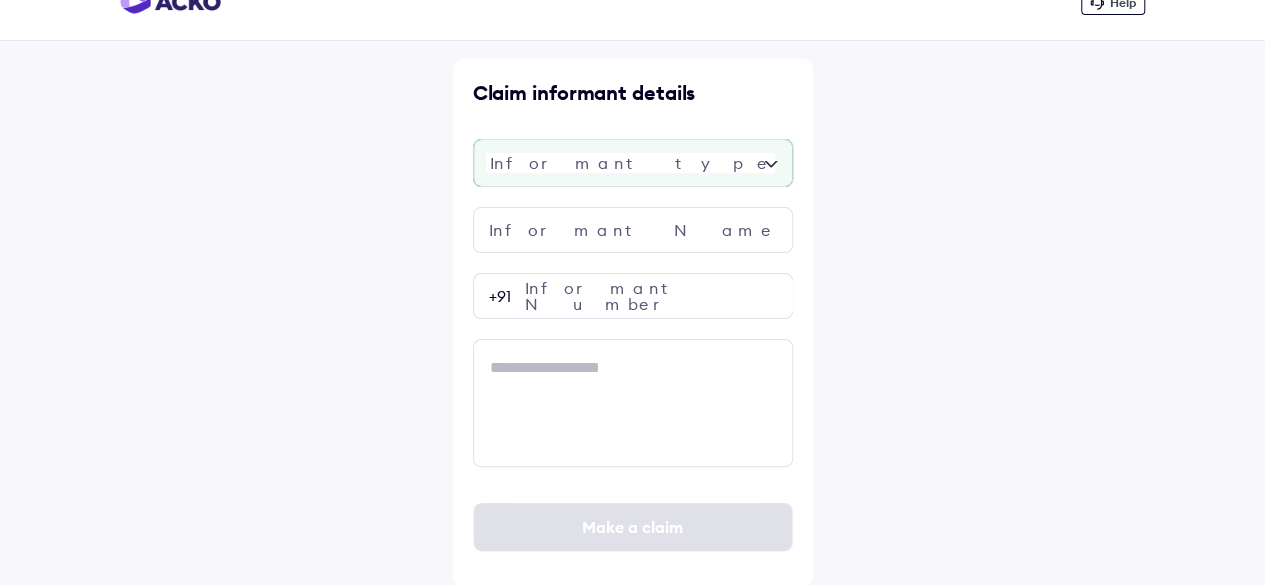 click at bounding box center [633, 163] 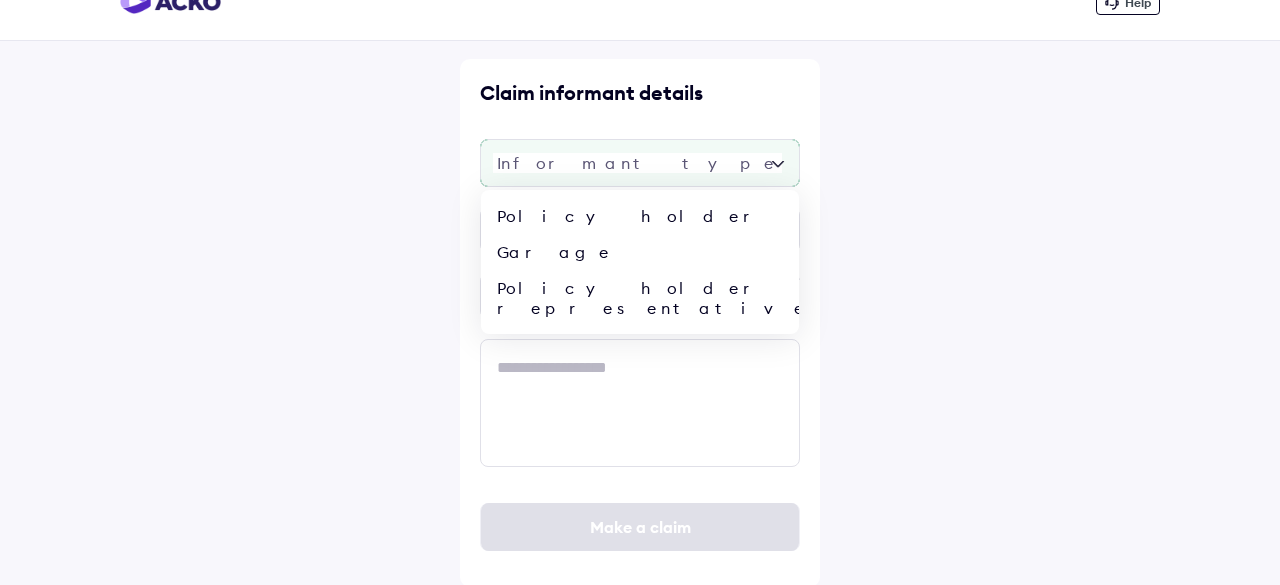 click on "Policy holder Garage Policy holder representative" at bounding box center (640, 163) 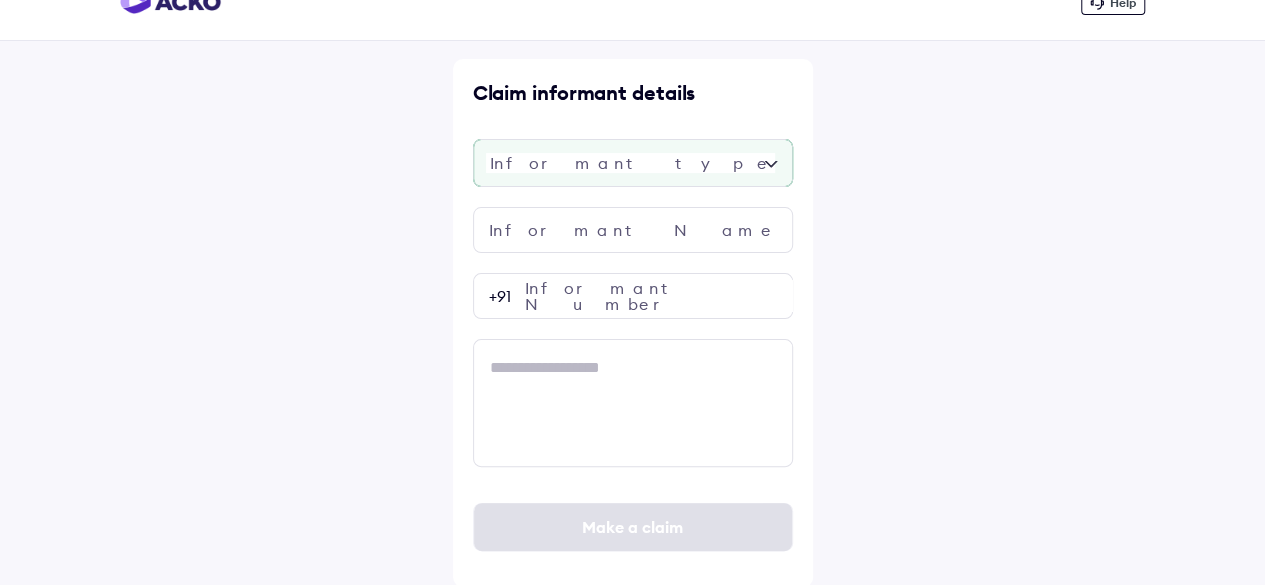 click at bounding box center (633, 163) 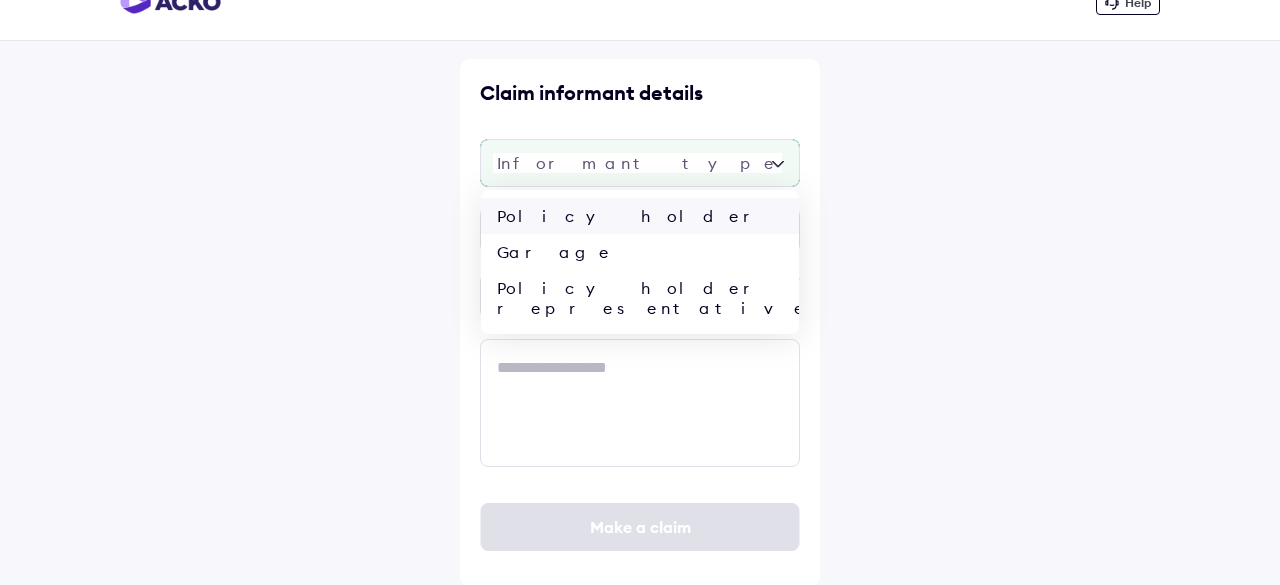 click on "Policy holder" at bounding box center [640, 216] 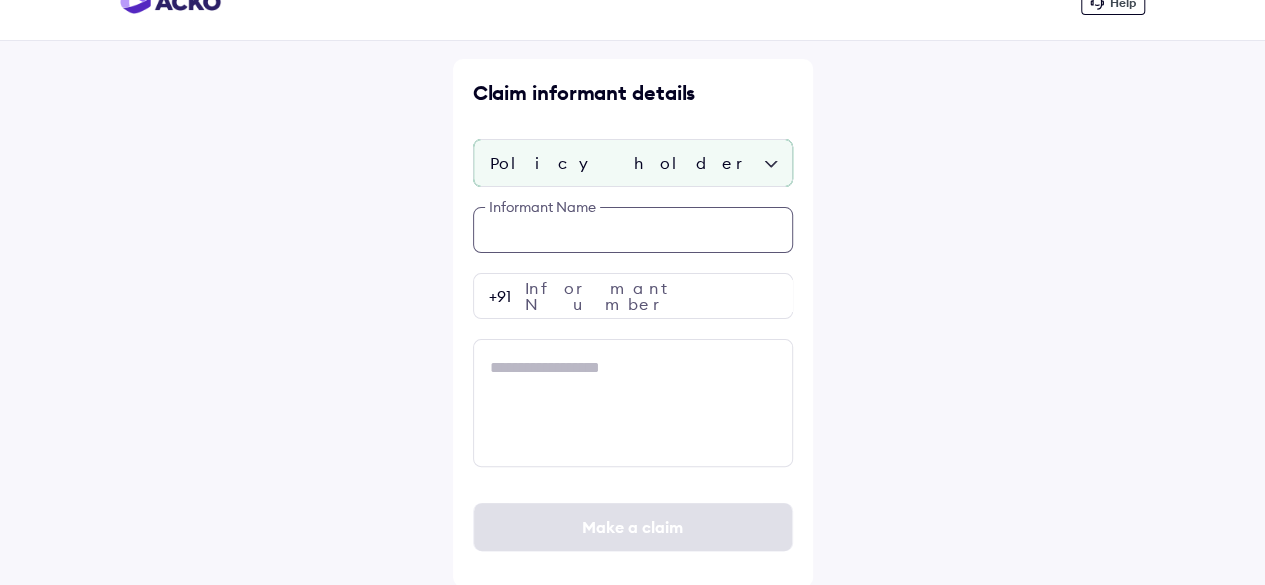click on "Claim informant details Policy holder Informant Name Informant Number +91 Make a claim" at bounding box center (633, 323) 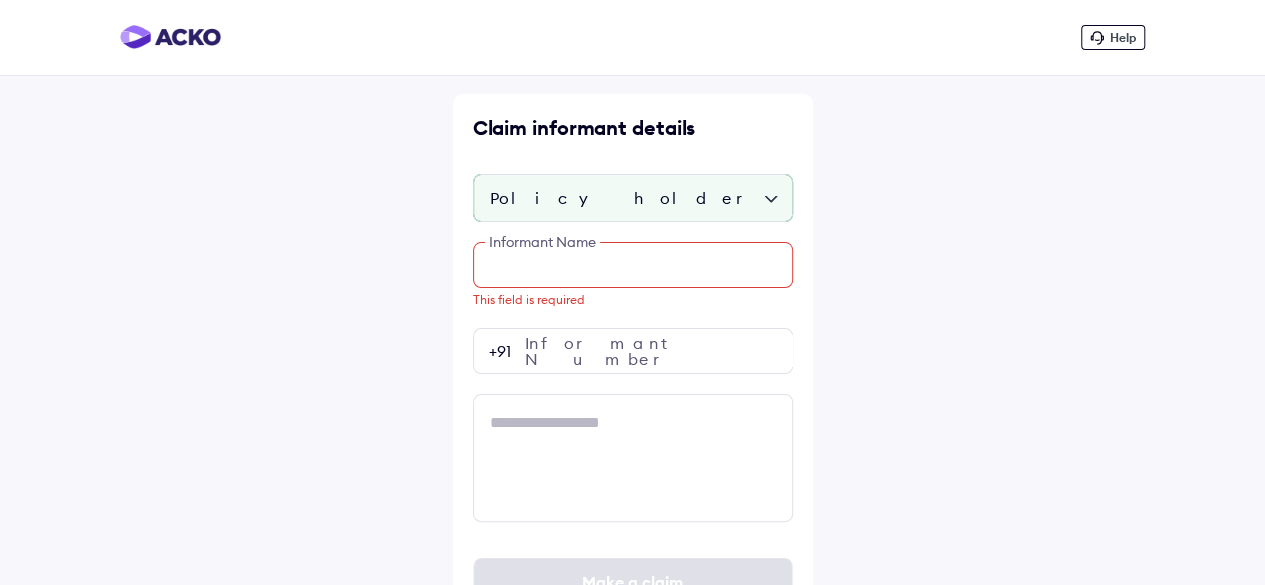 click at bounding box center [633, 265] 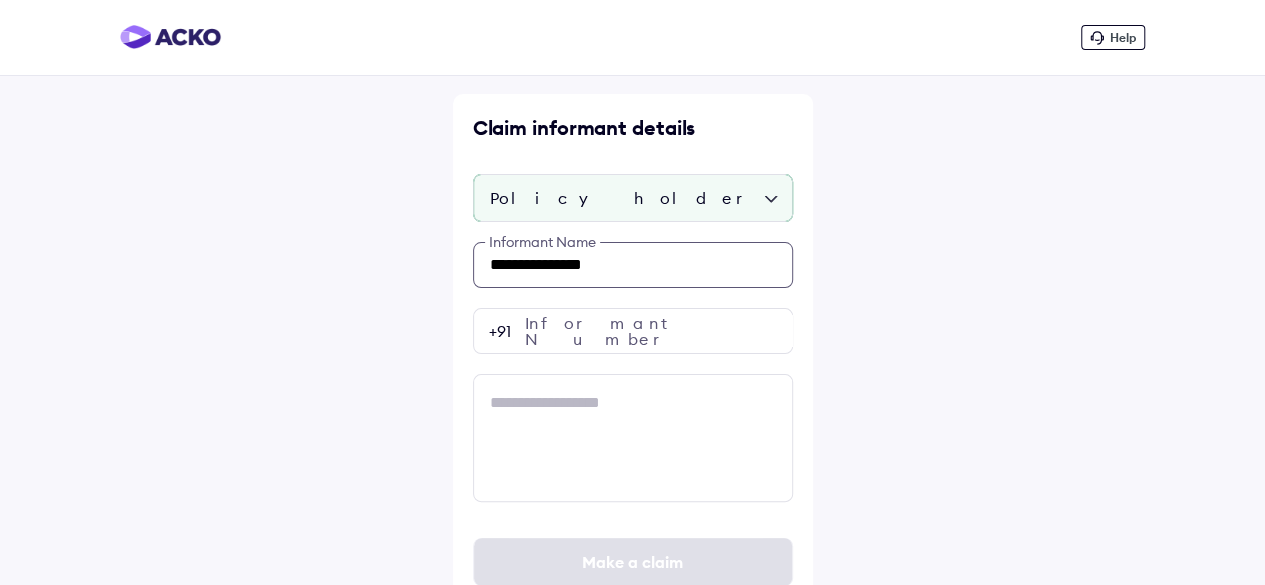 type on "**********" 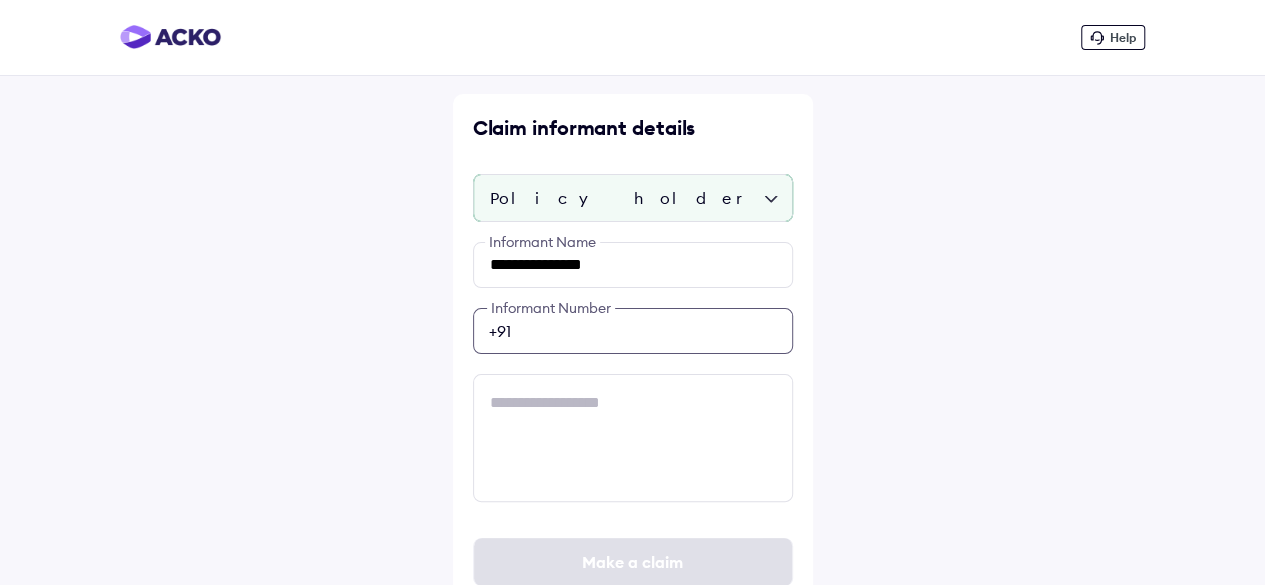 click at bounding box center (633, 331) 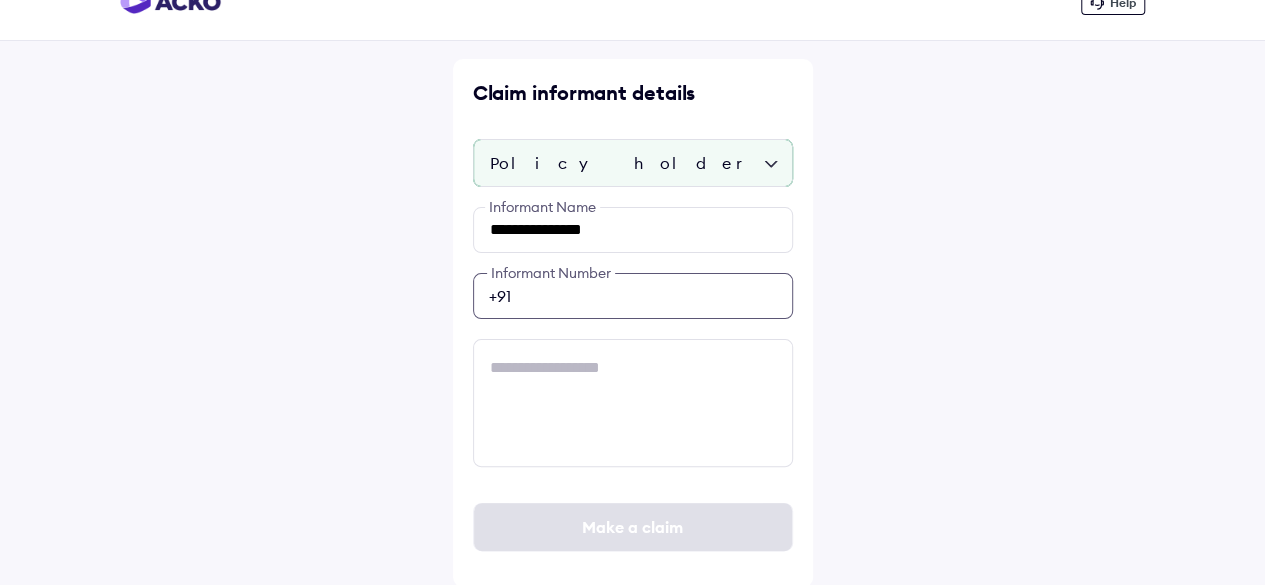 click at bounding box center [633, 296] 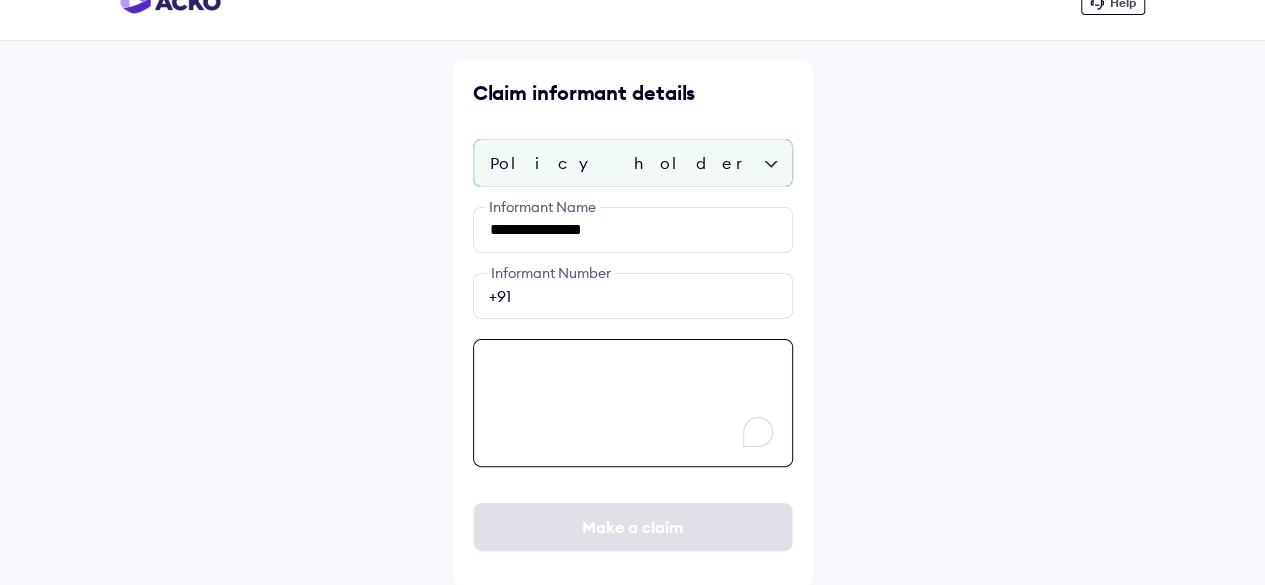click at bounding box center [633, 403] 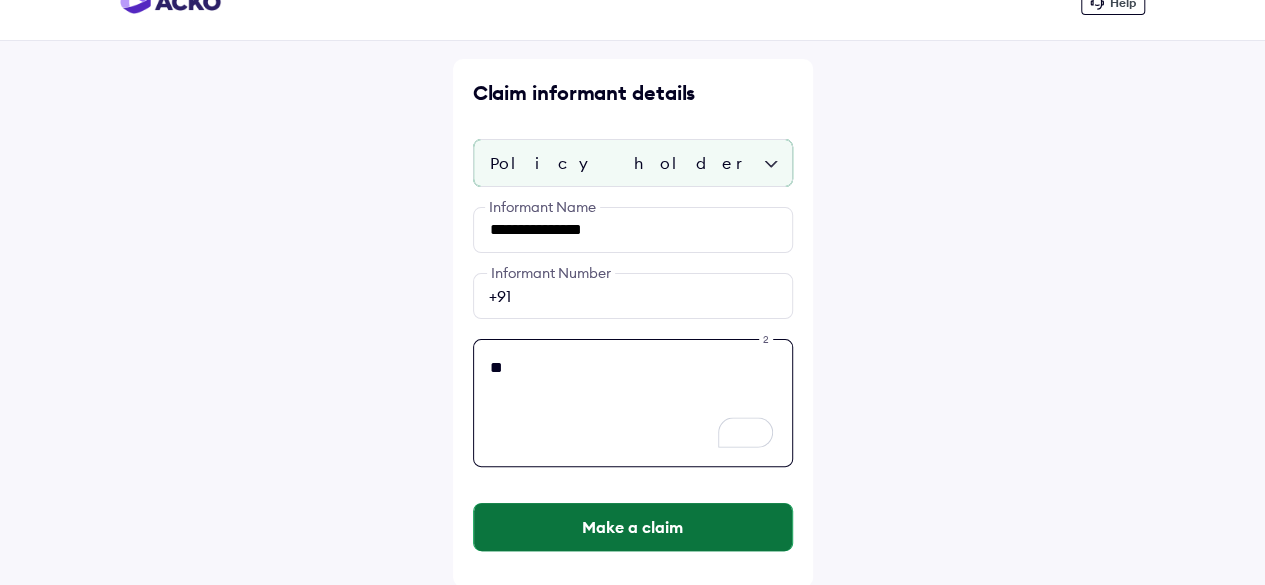type on "**" 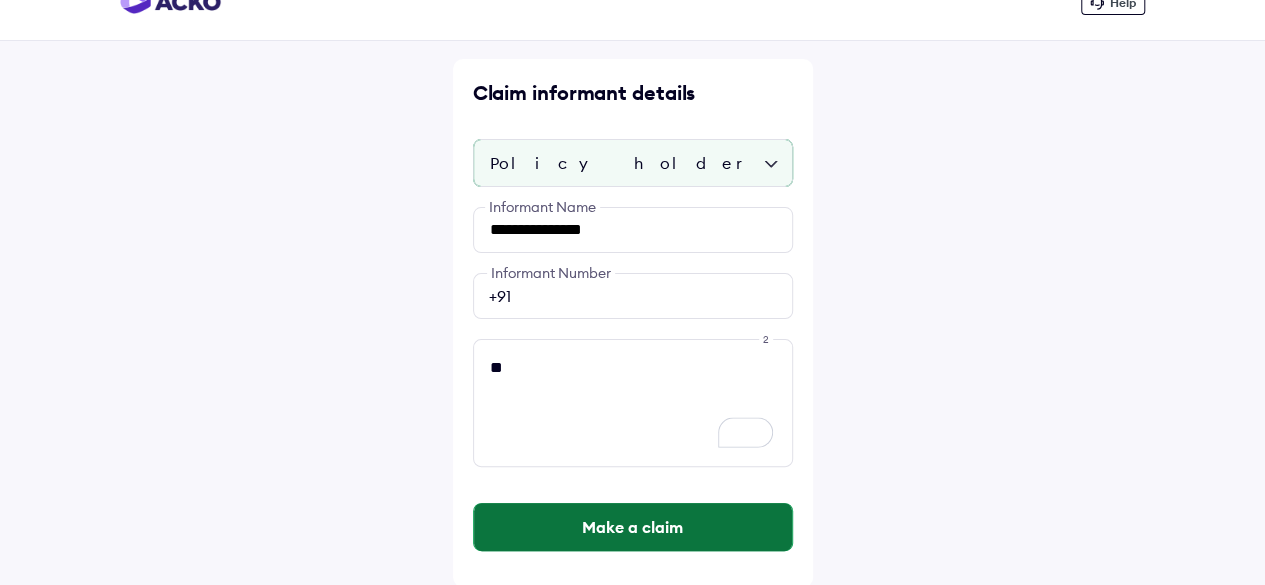 click on "Make a claim" at bounding box center [633, 527] 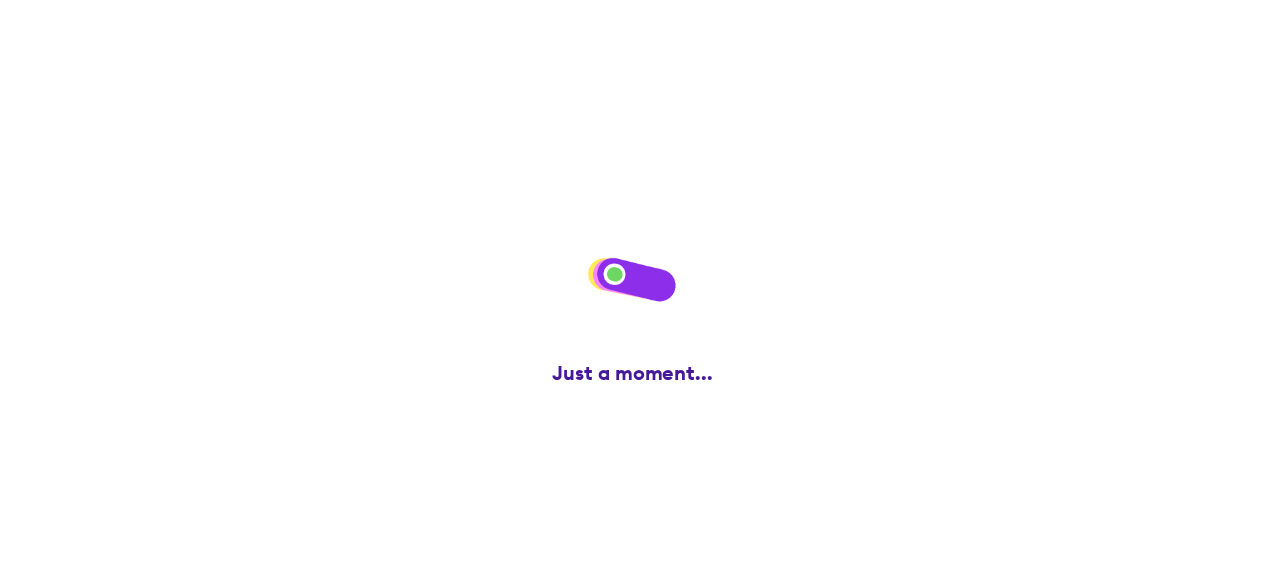 scroll, scrollTop: 0, scrollLeft: 0, axis: both 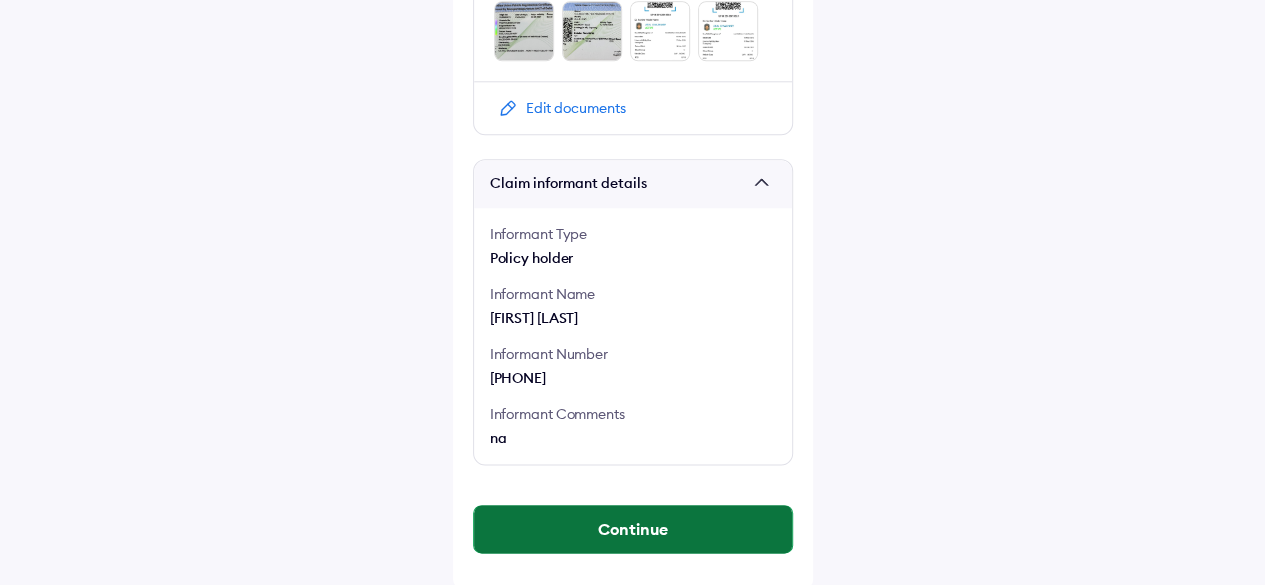 click on "Continue" at bounding box center [633, 529] 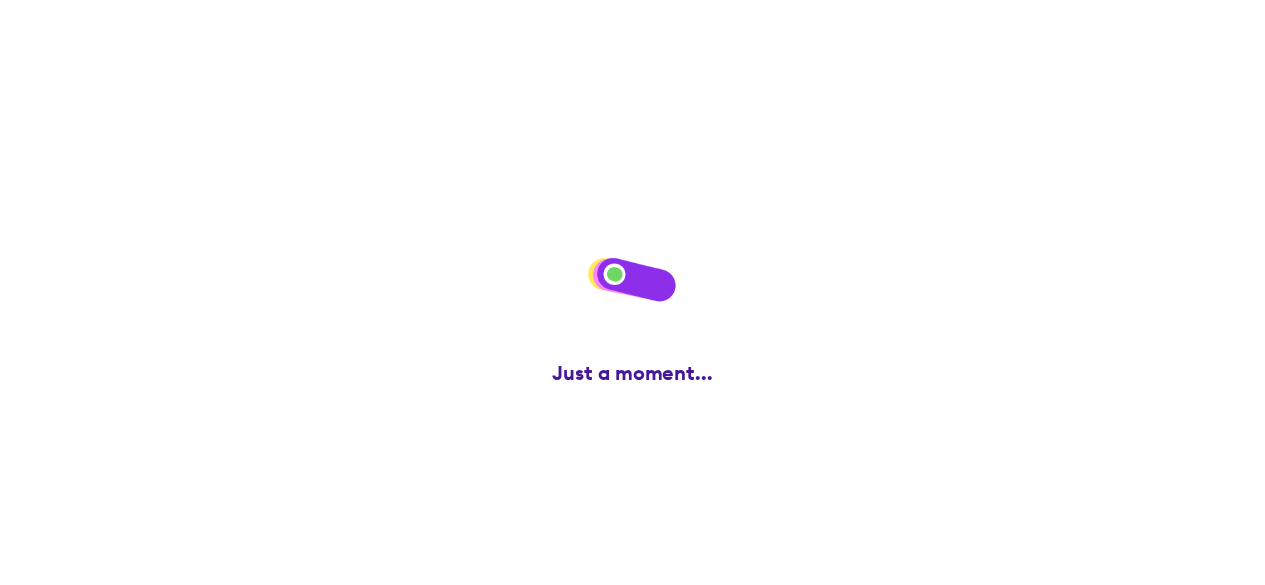 scroll, scrollTop: 0, scrollLeft: 0, axis: both 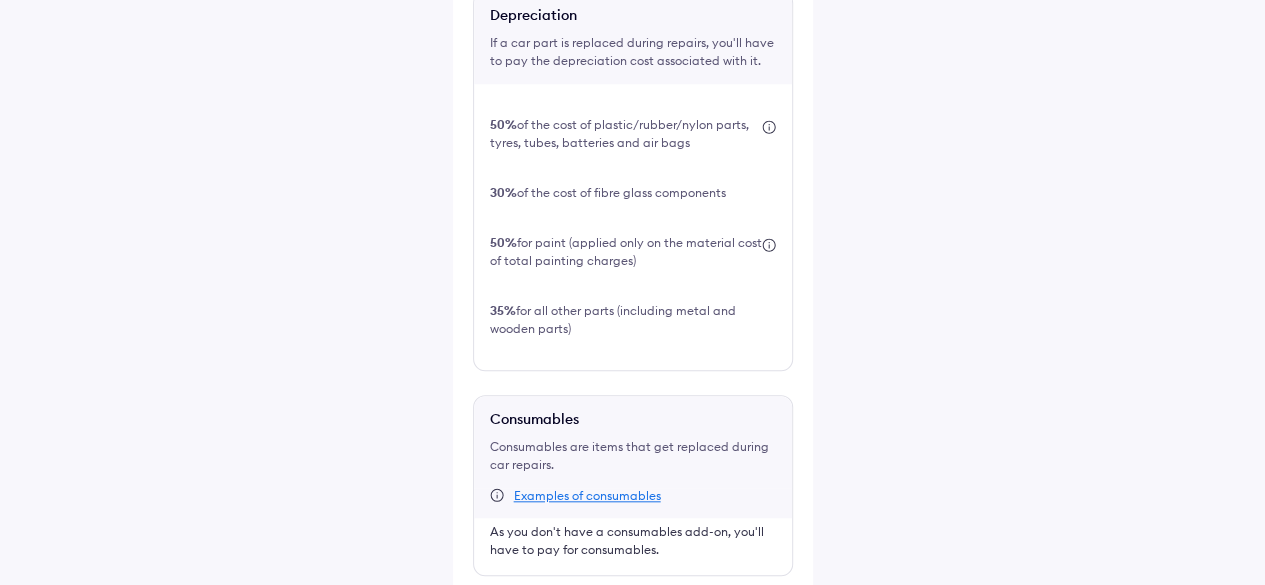 click at bounding box center (481, 608) 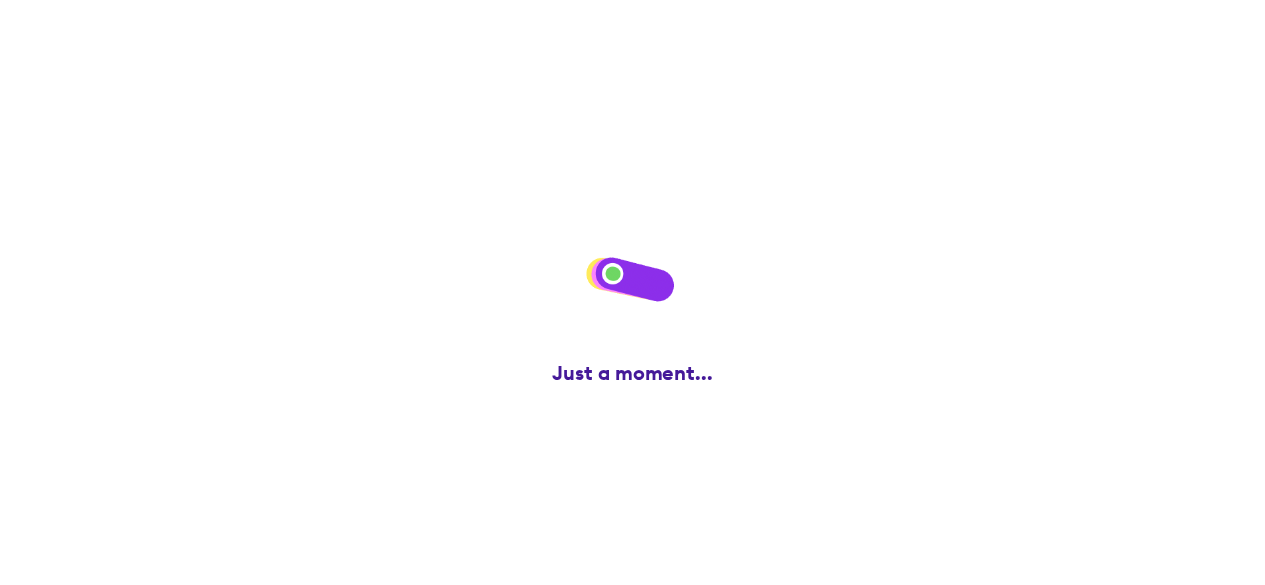 scroll, scrollTop: 0, scrollLeft: 0, axis: both 